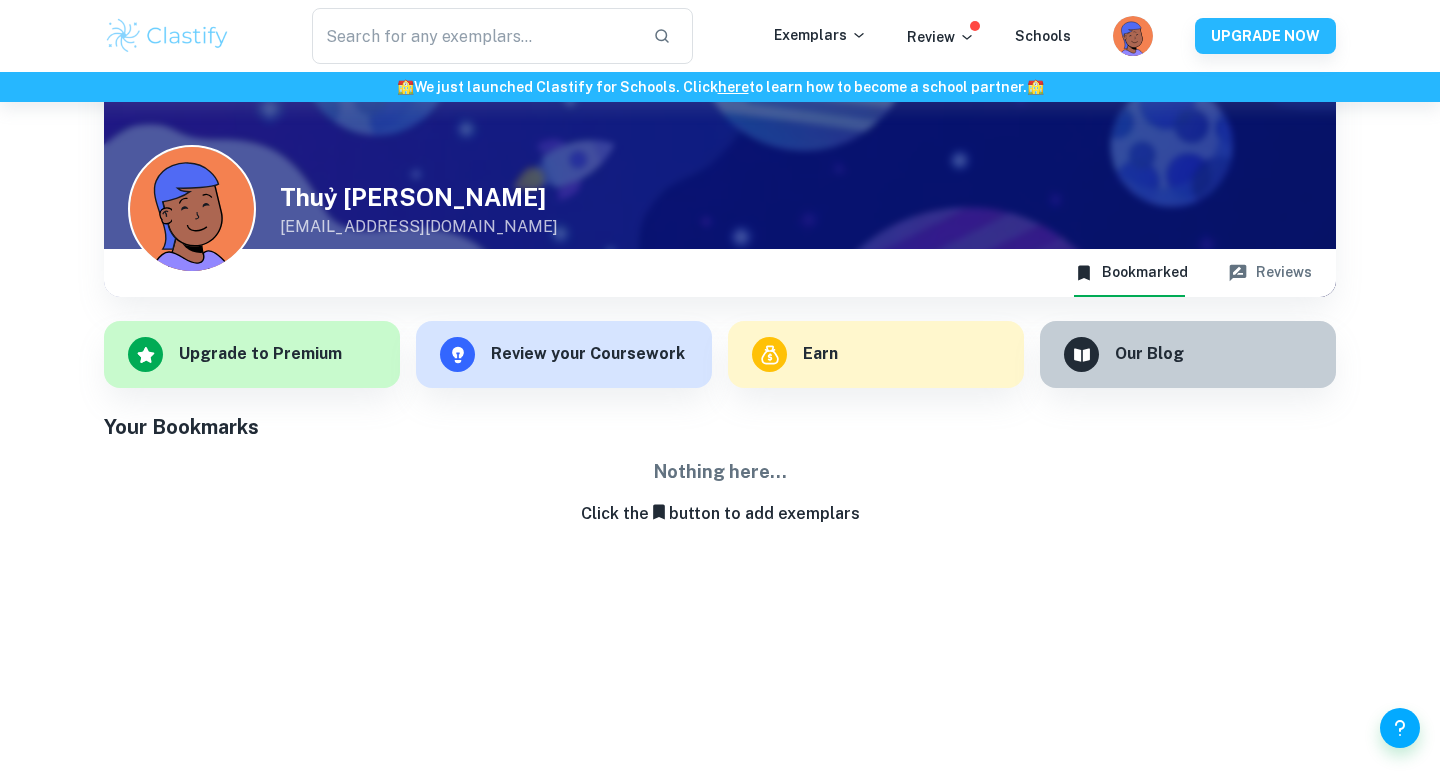 scroll, scrollTop: 0, scrollLeft: 0, axis: both 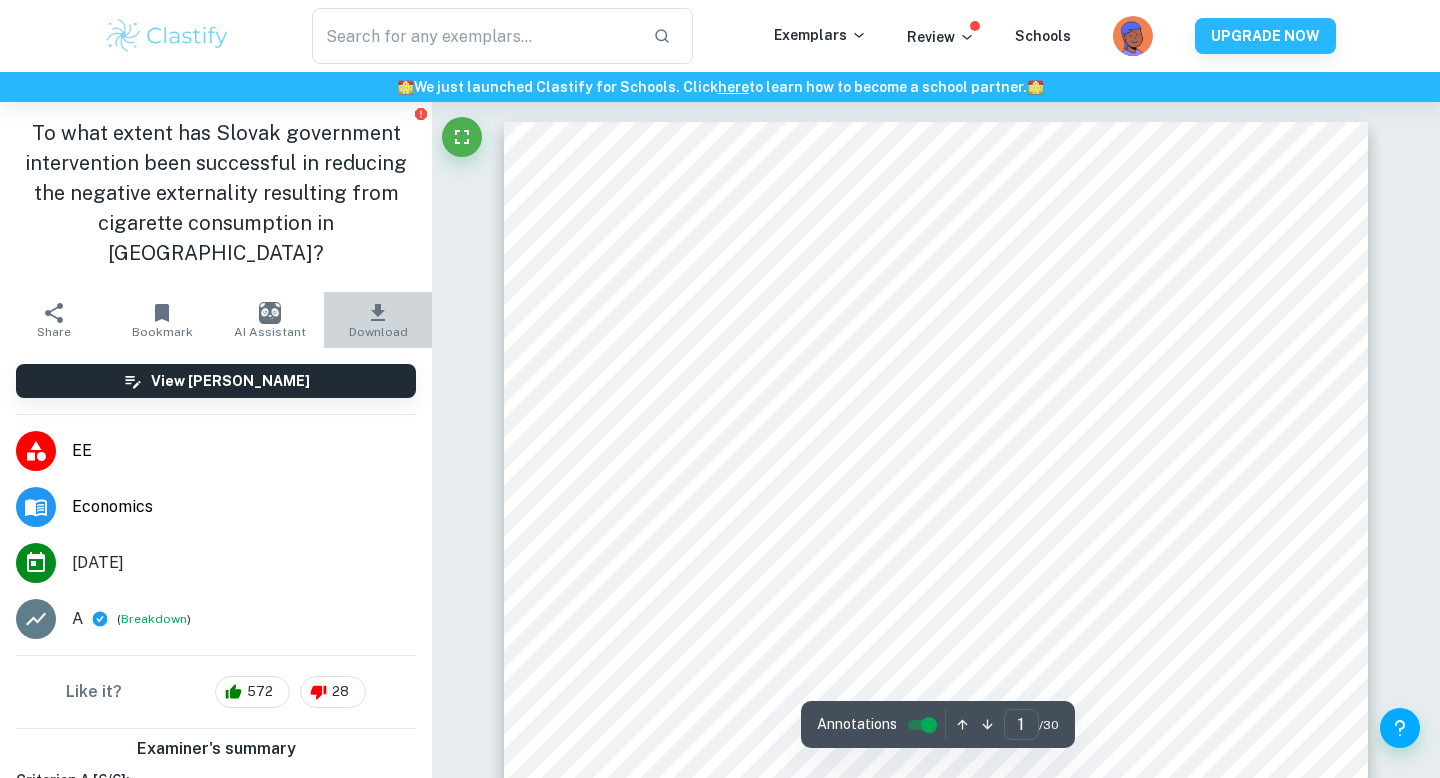 click 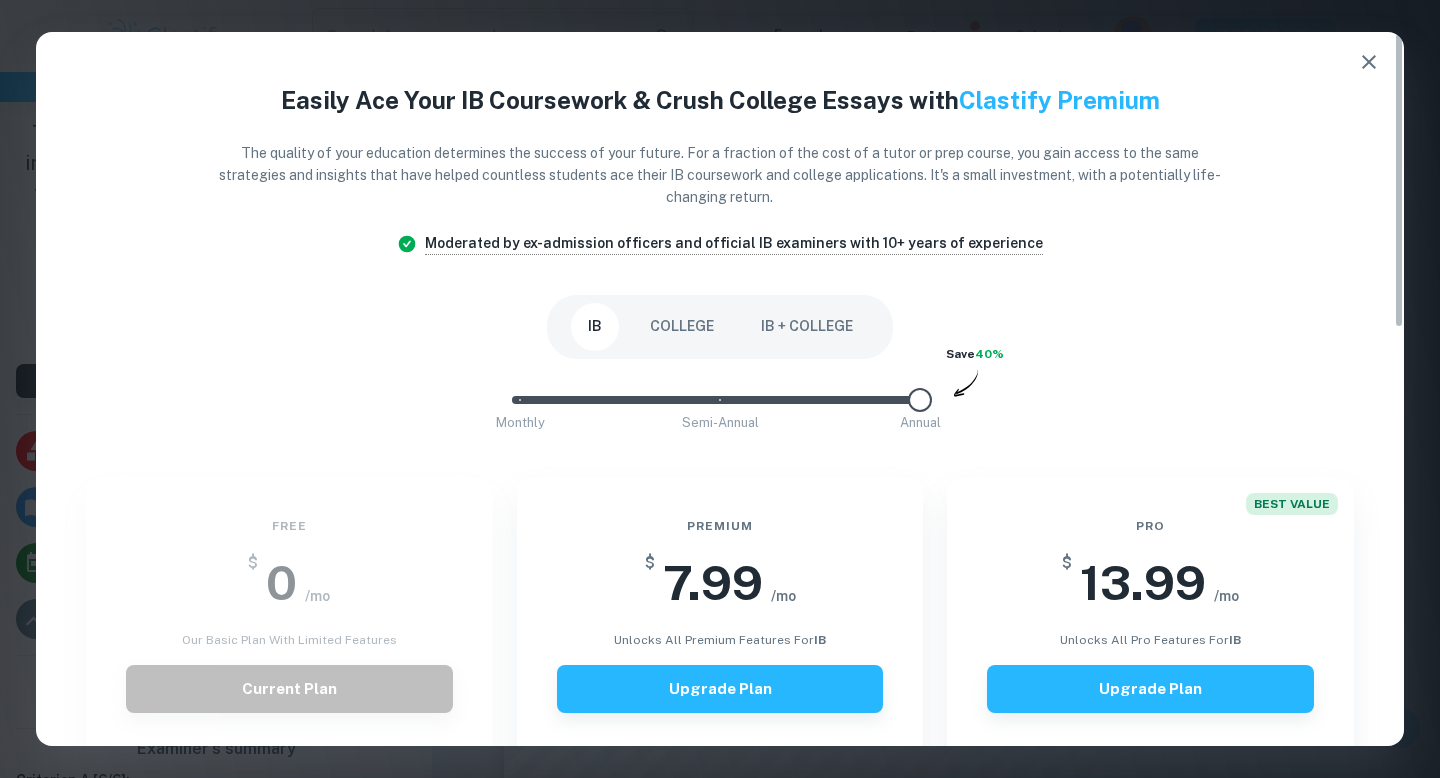 click on "COLLEGE" at bounding box center [682, 327] 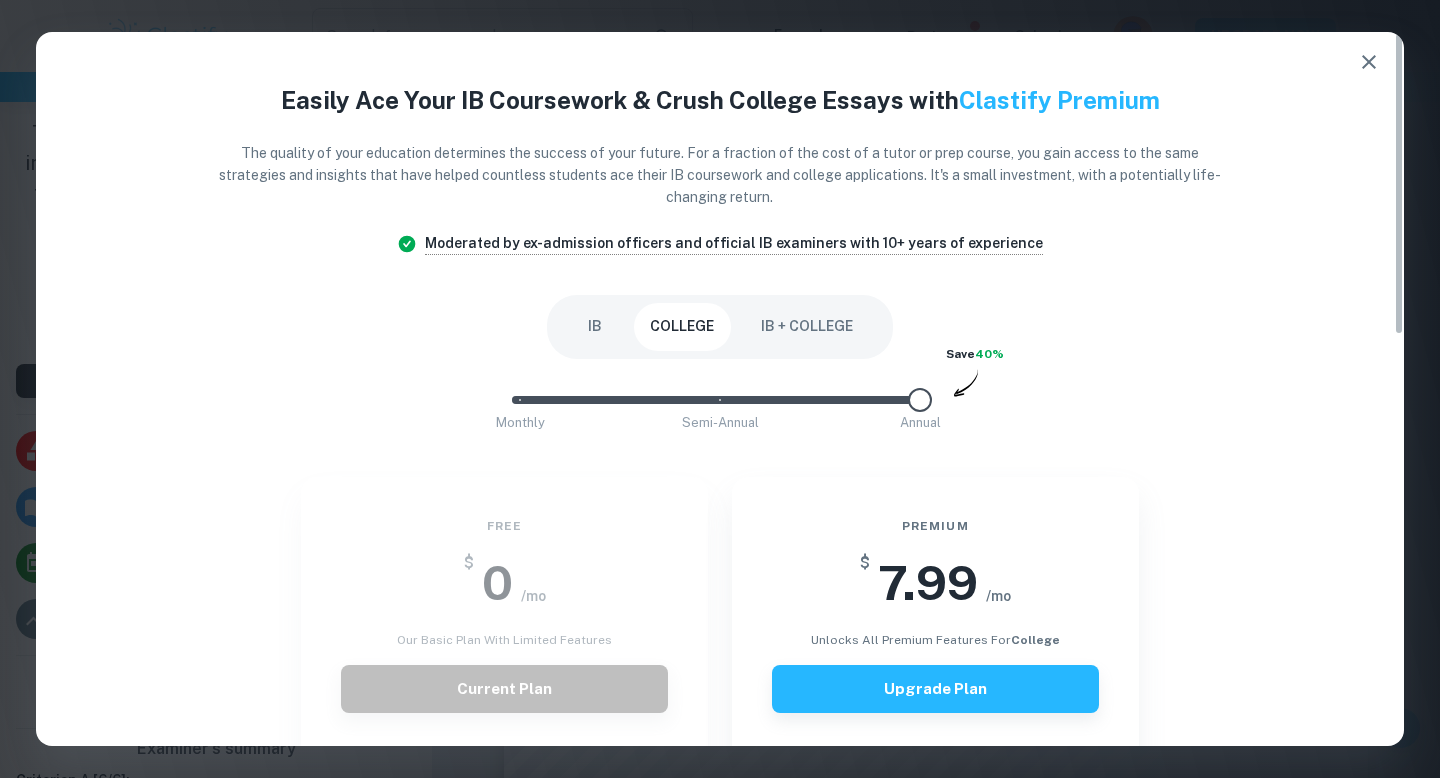 click on "IB" at bounding box center [595, 327] 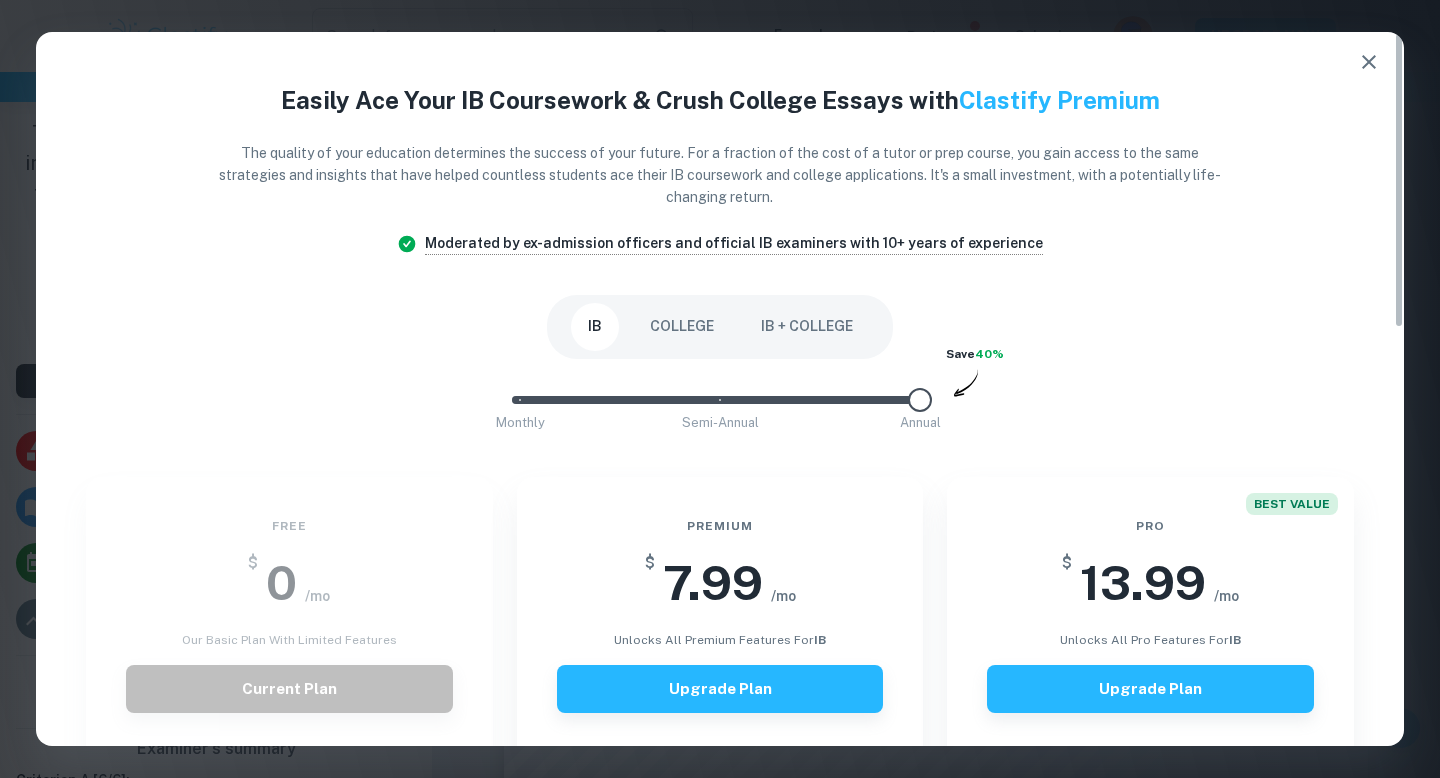 click on "COLLEGE" at bounding box center [682, 327] 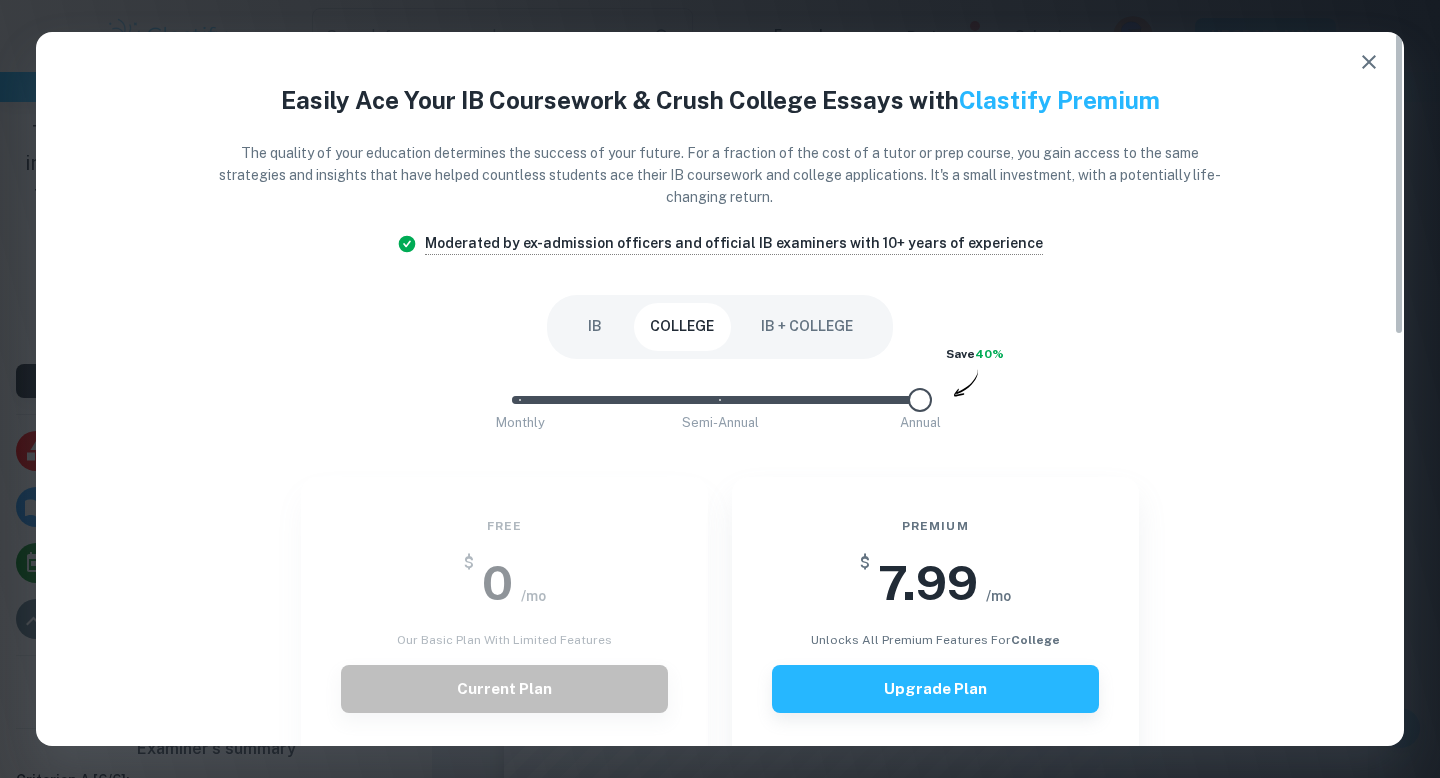 click on "IB + COLLEGE" at bounding box center [807, 327] 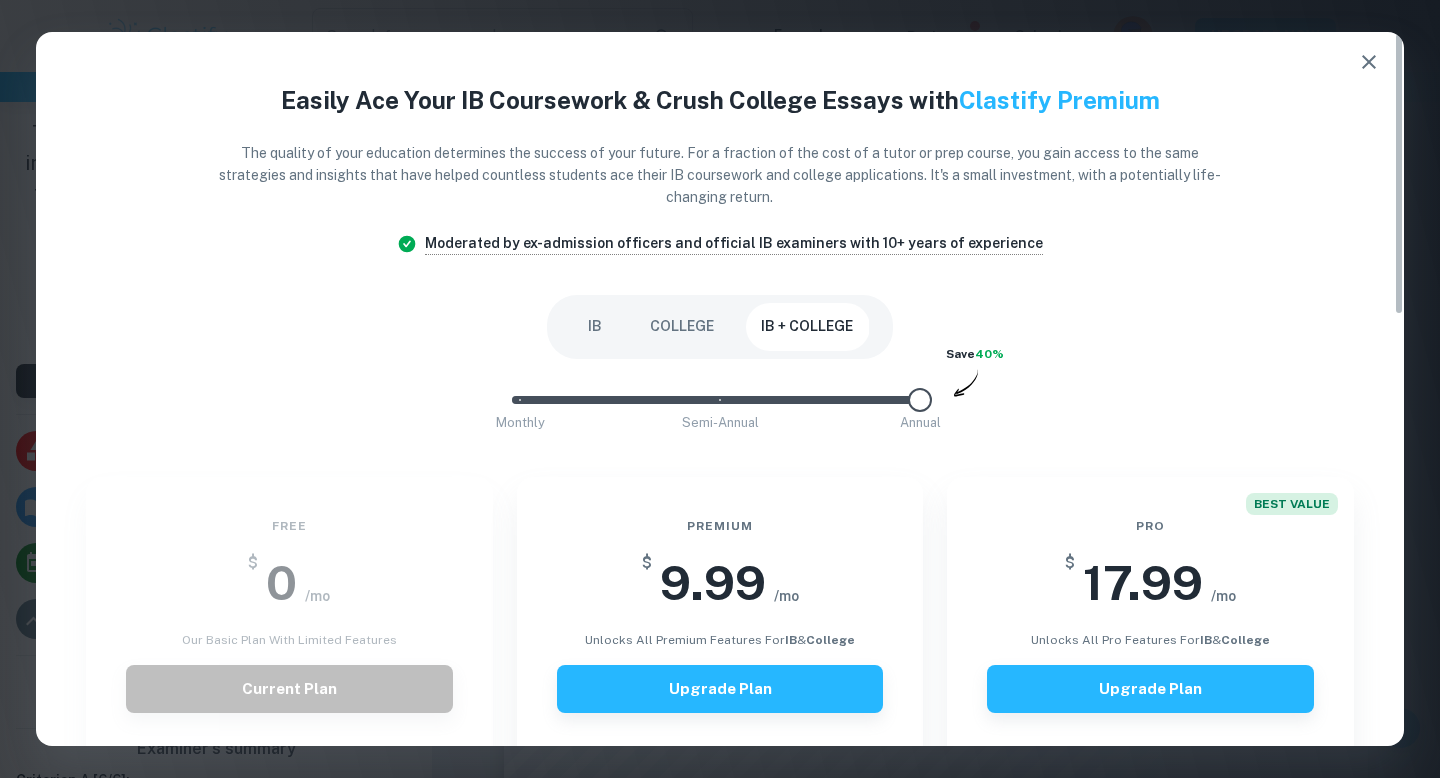 click on "COLLEGE" at bounding box center (682, 327) 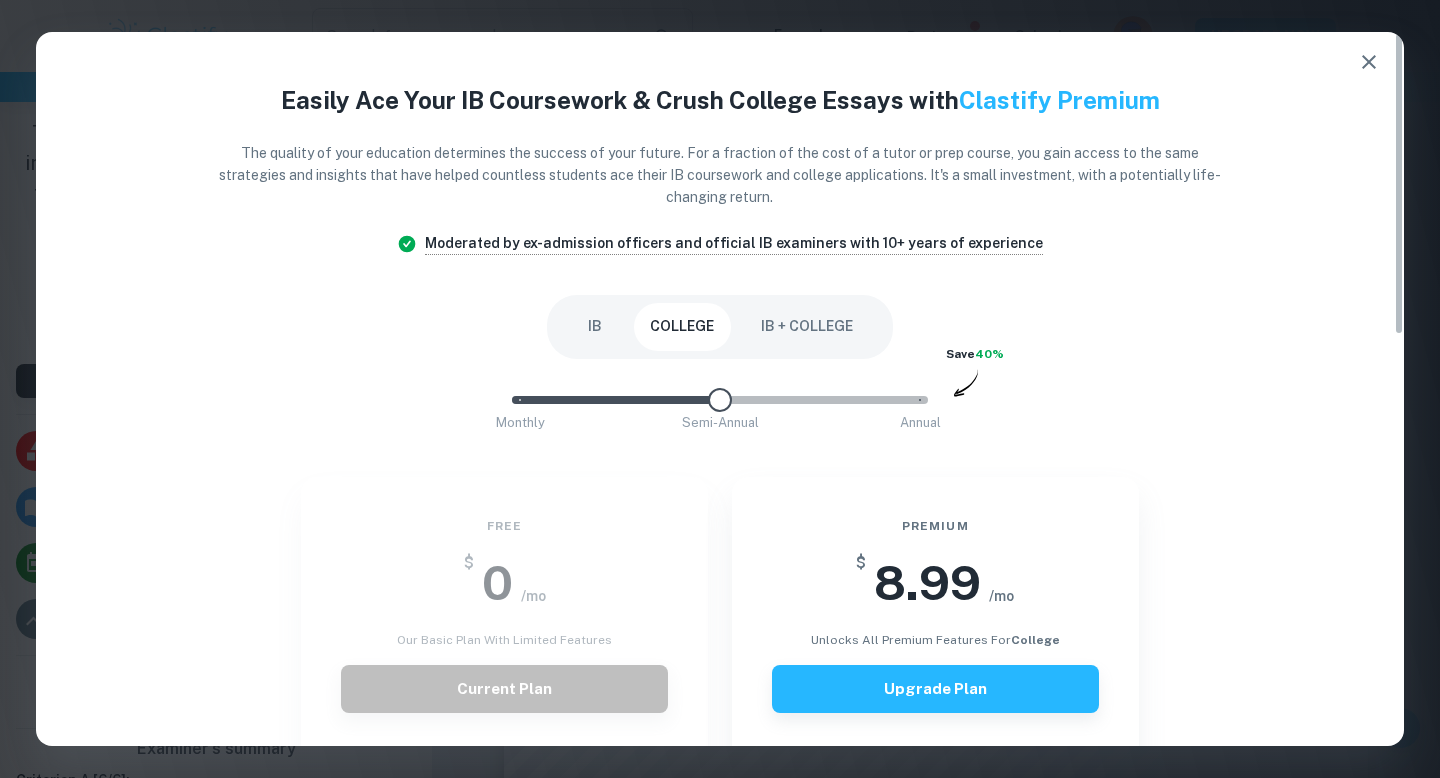 drag, startPoint x: 919, startPoint y: 397, endPoint x: 721, endPoint y: 396, distance: 198.00252 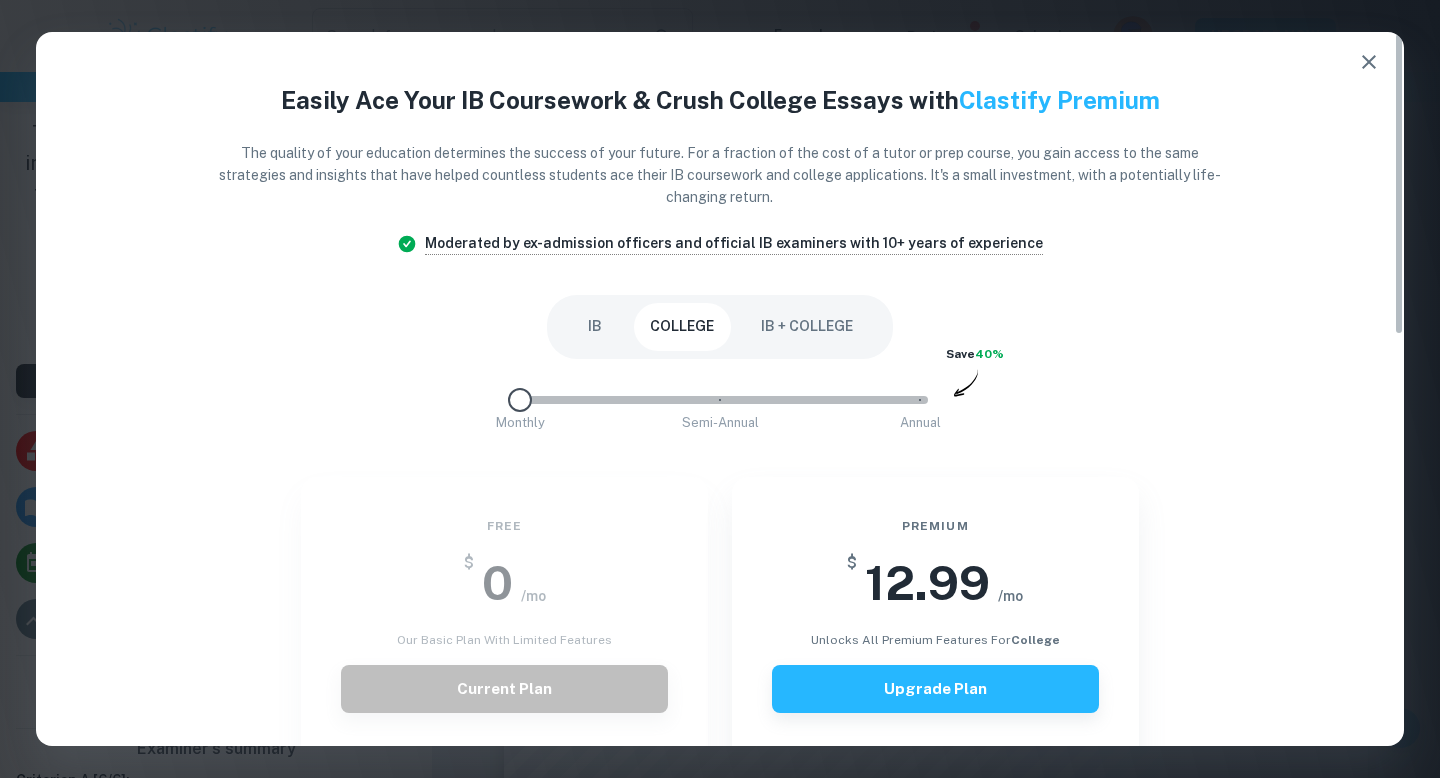 drag, startPoint x: 721, startPoint y: 397, endPoint x: 563, endPoint y: 407, distance: 158.31615 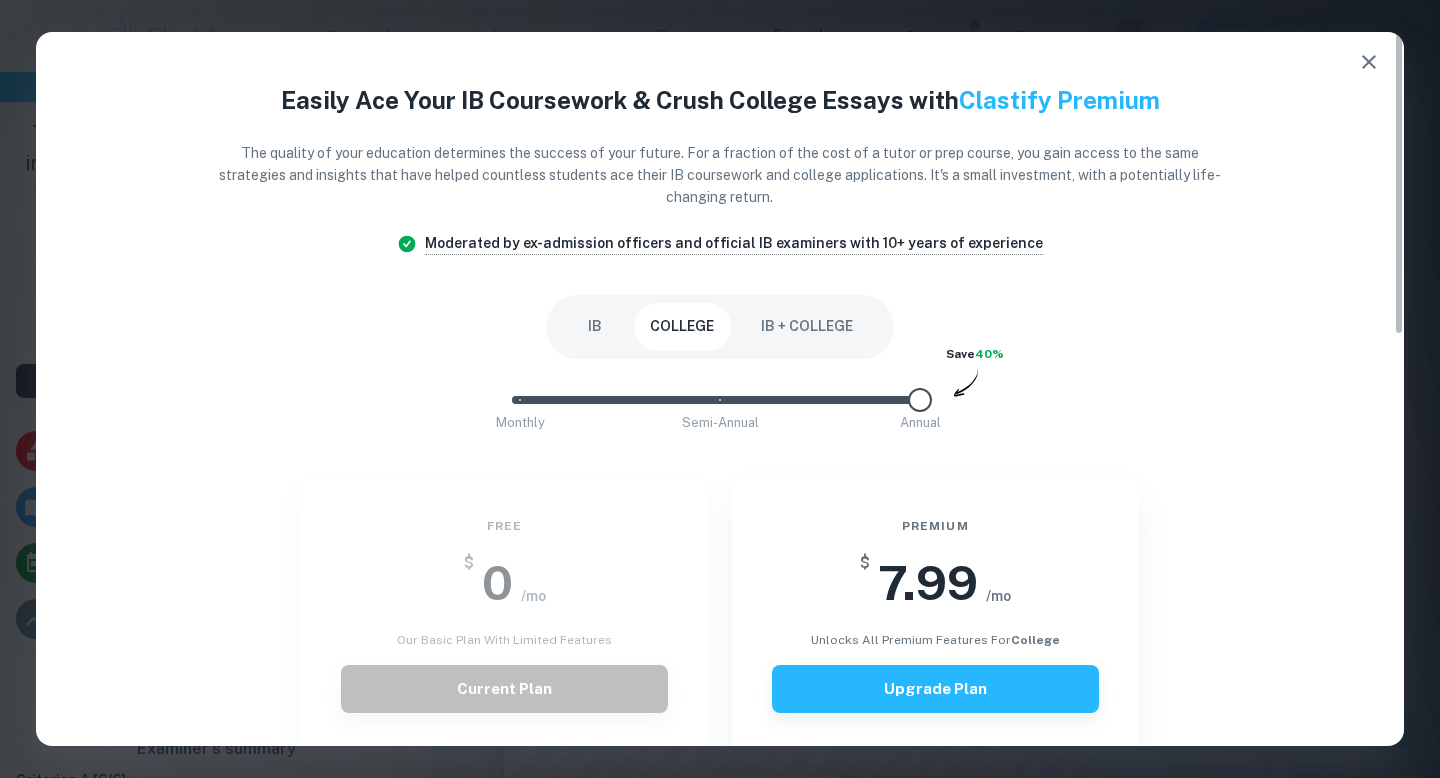drag, startPoint x: 523, startPoint y: 401, endPoint x: 990, endPoint y: 425, distance: 467.6163 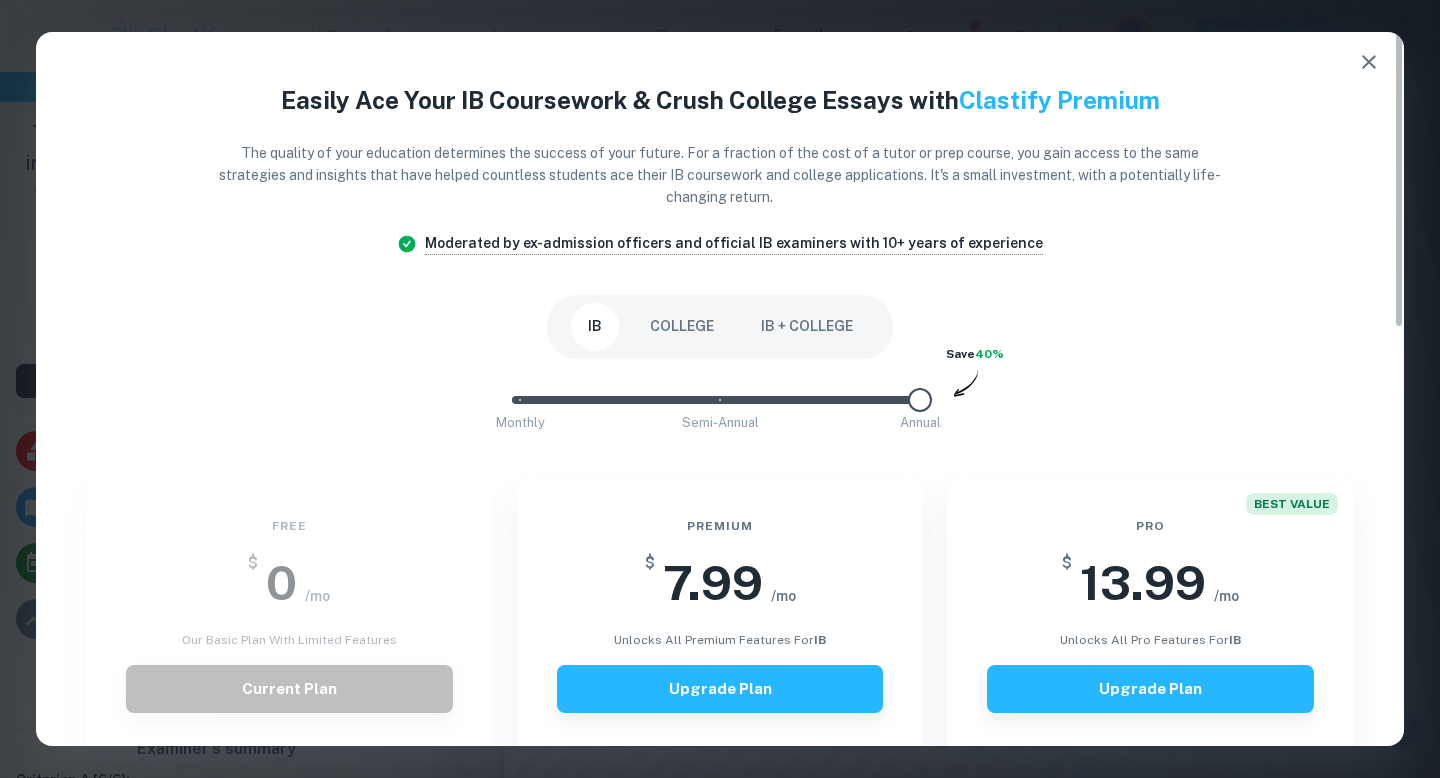 click on "IB + COLLEGE" at bounding box center (807, 327) 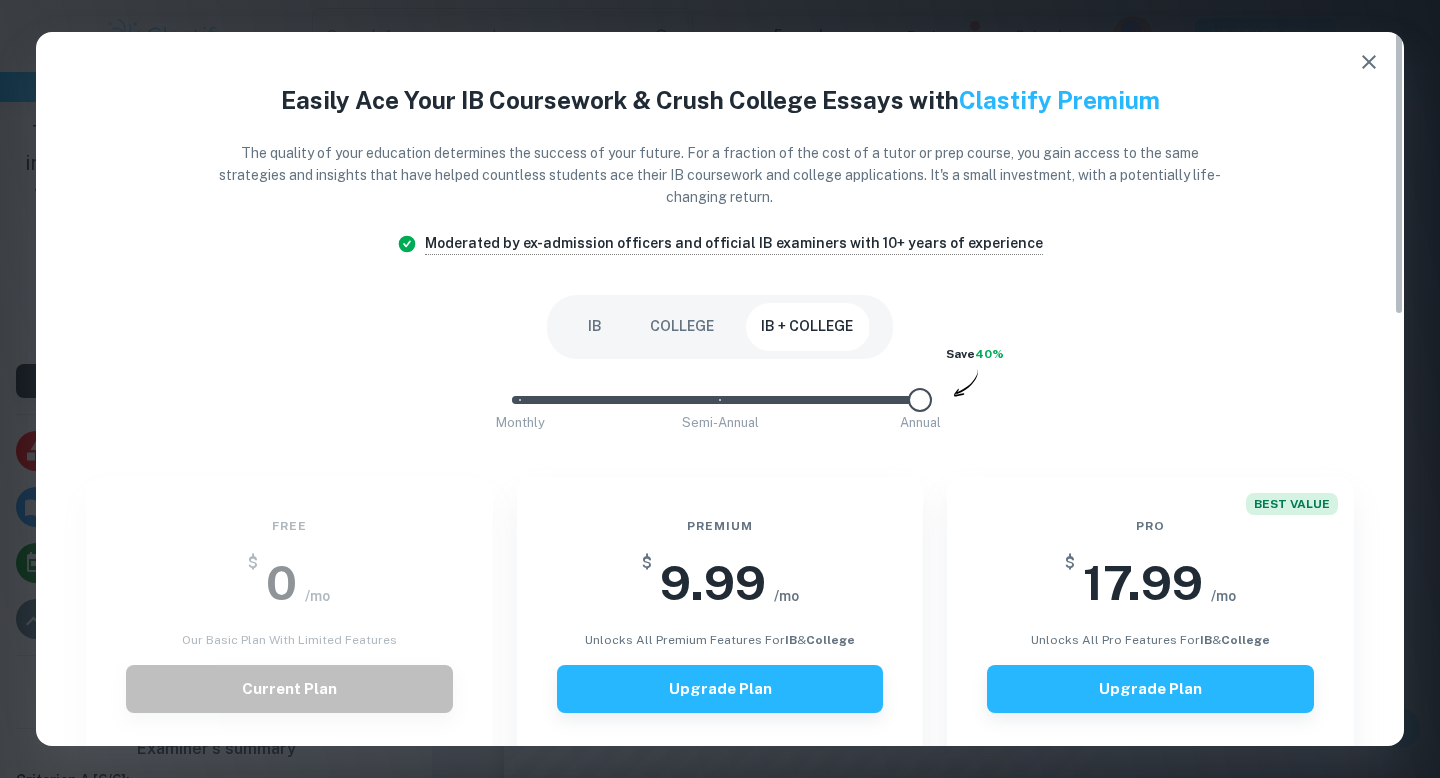 click on "IB" at bounding box center [595, 327] 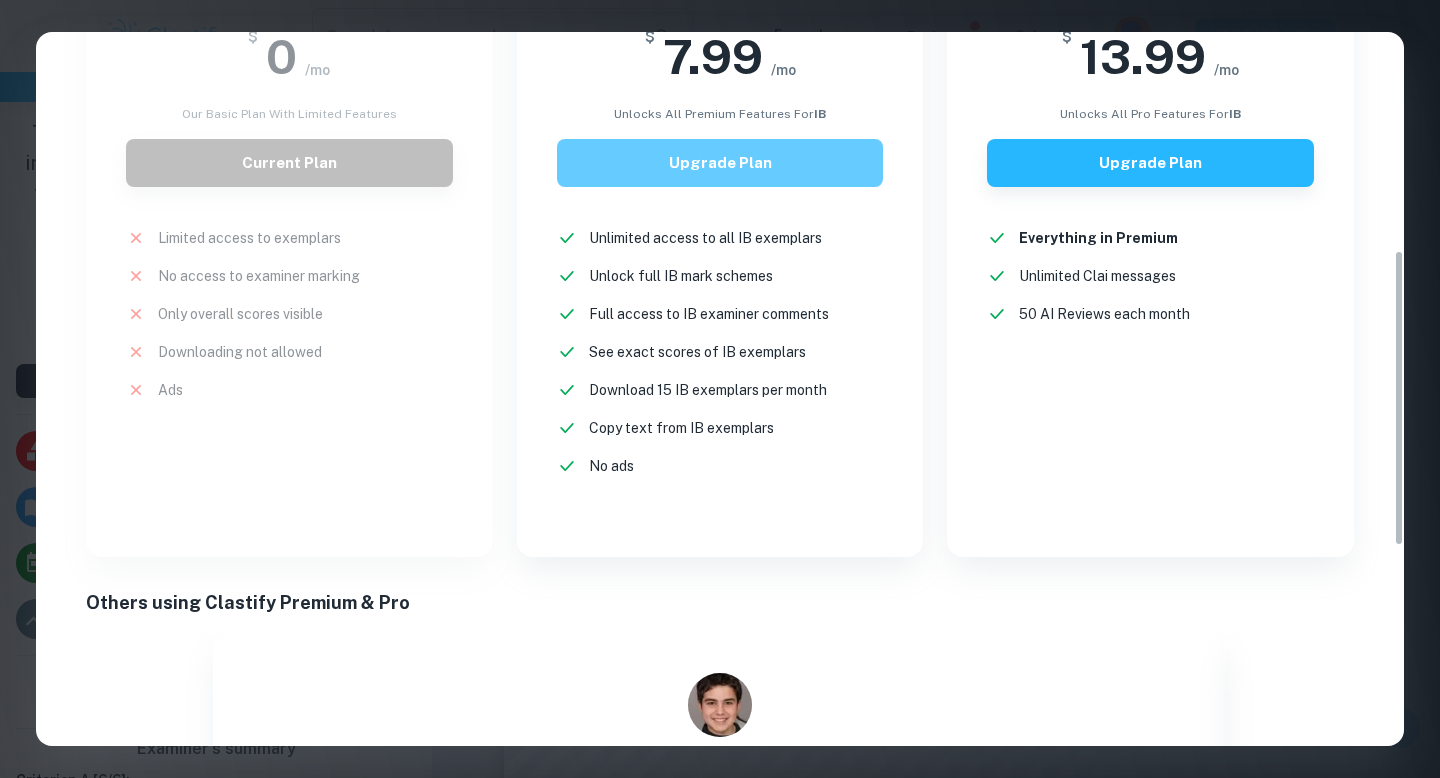 scroll, scrollTop: 539, scrollLeft: 0, axis: vertical 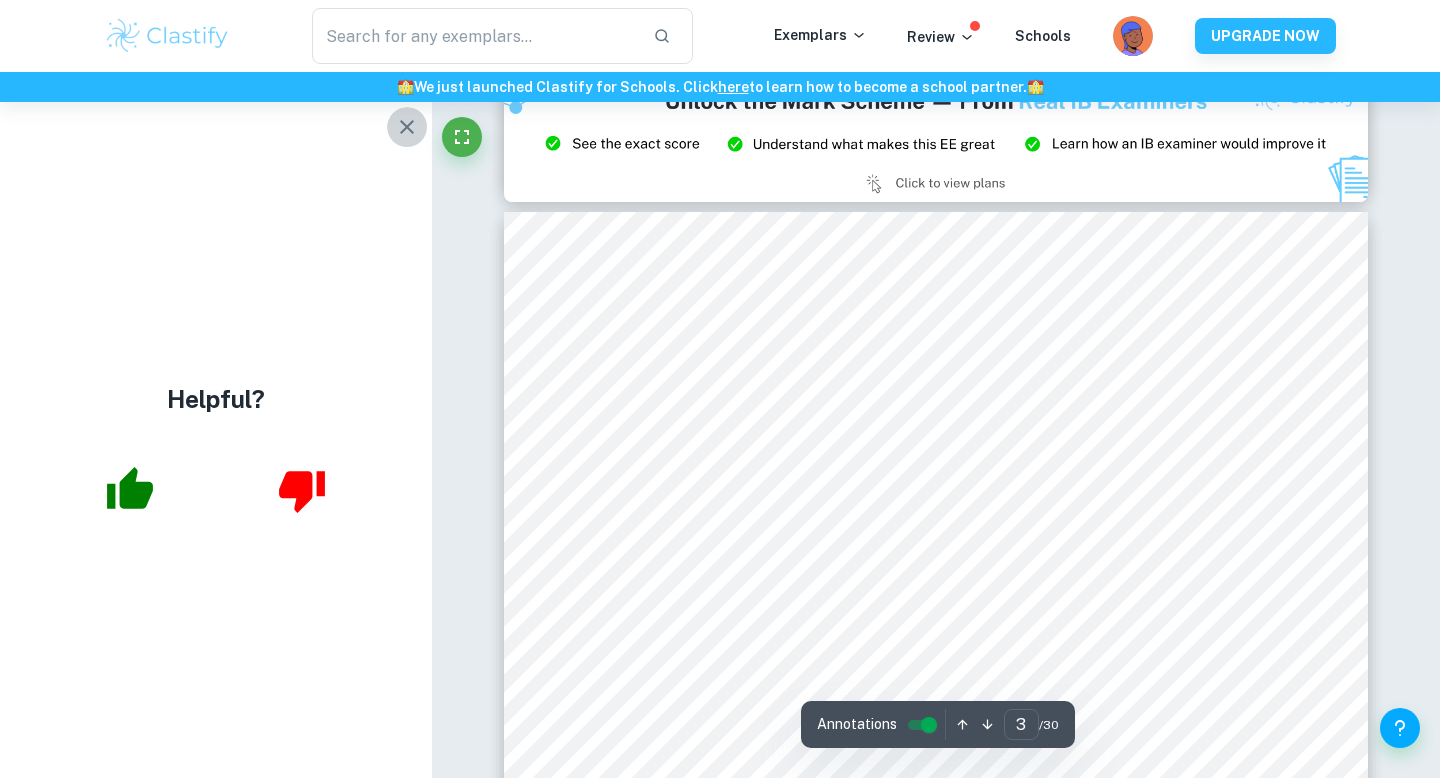 click 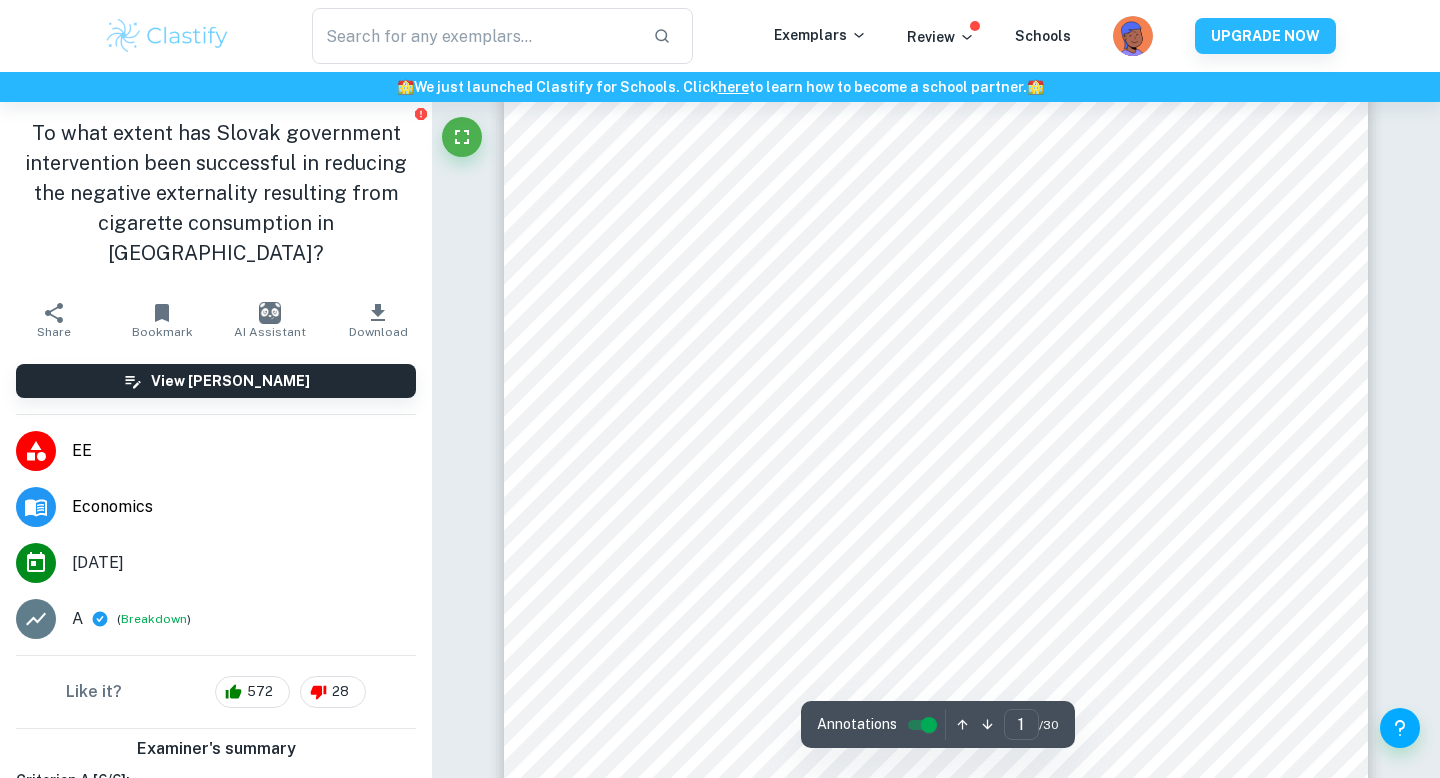scroll, scrollTop: 0, scrollLeft: 0, axis: both 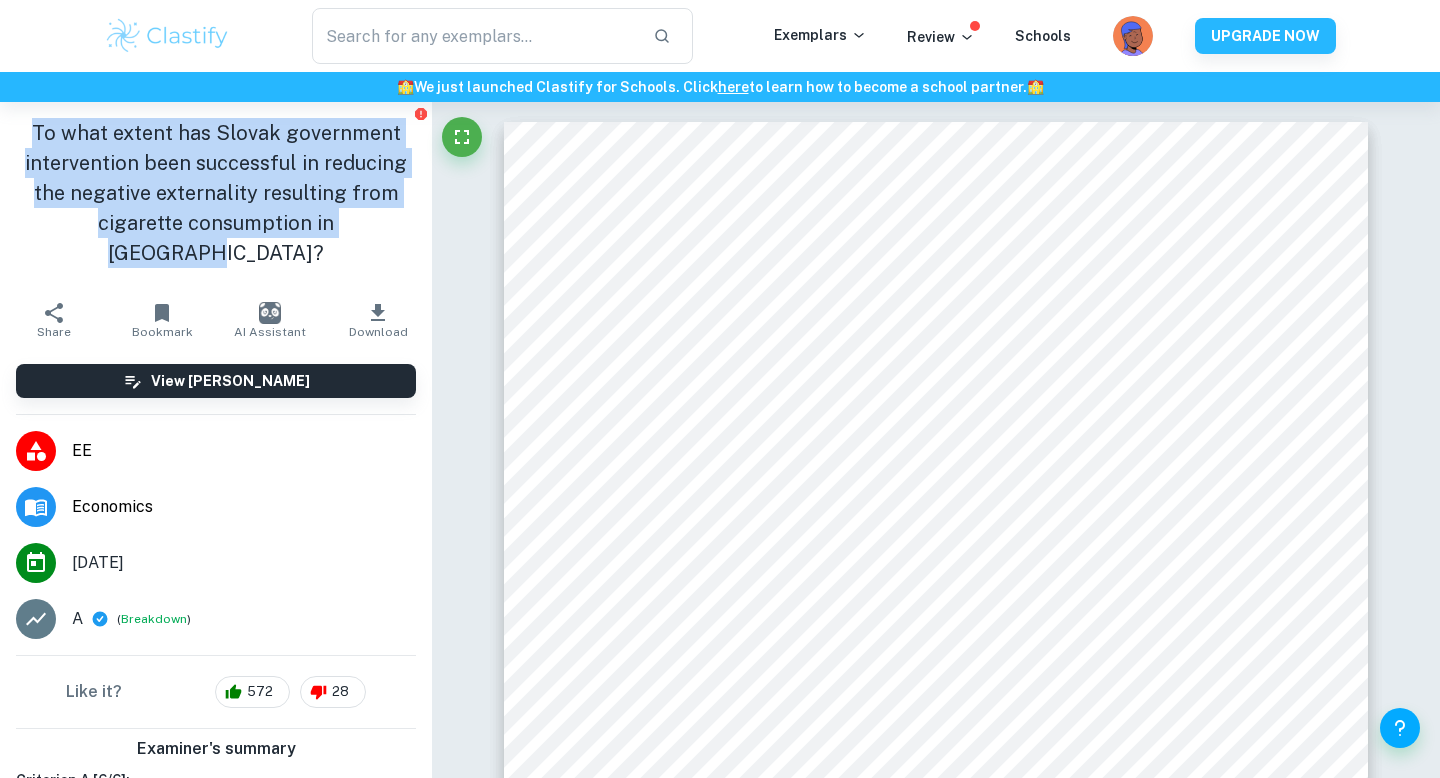 drag, startPoint x: 381, startPoint y: 221, endPoint x: 32, endPoint y: 131, distance: 360.41782 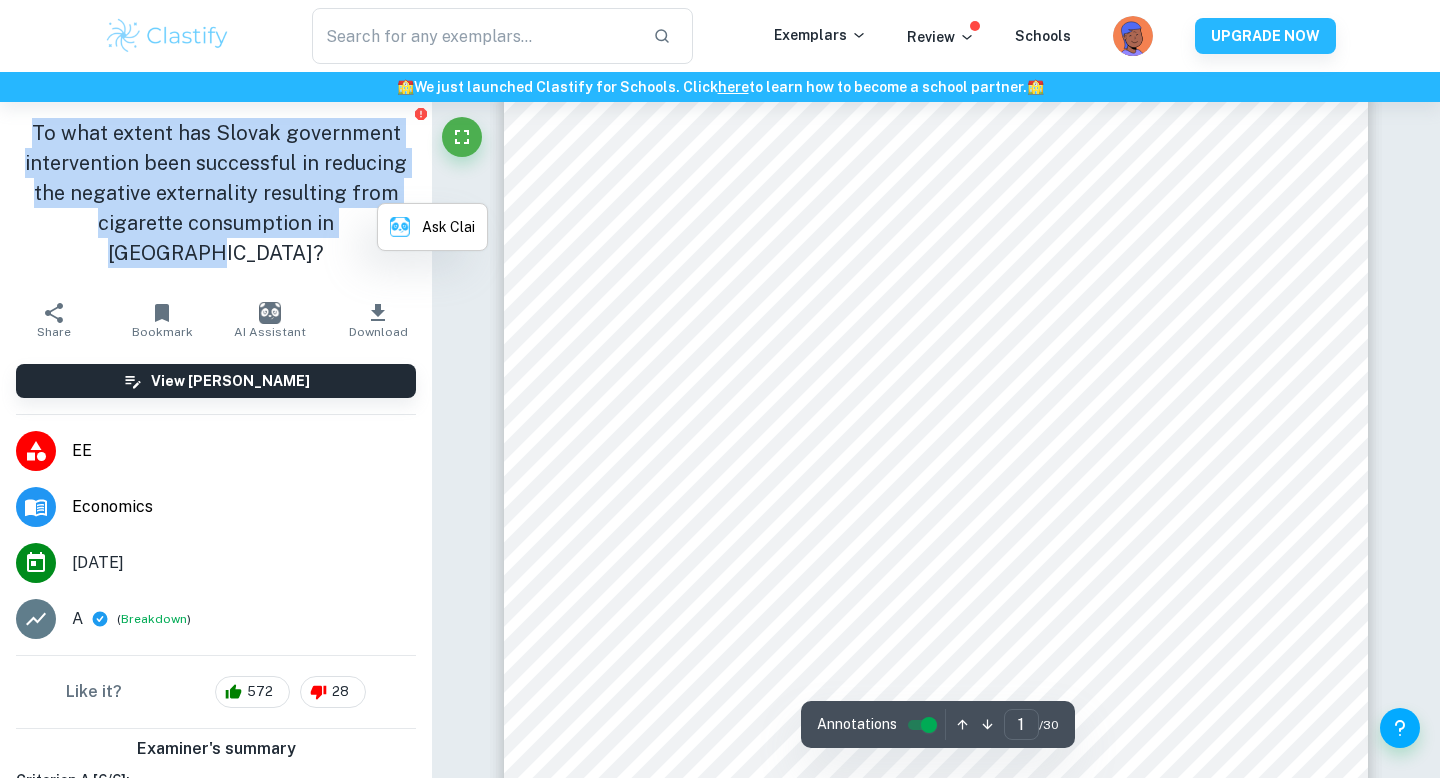 scroll, scrollTop: 0, scrollLeft: 0, axis: both 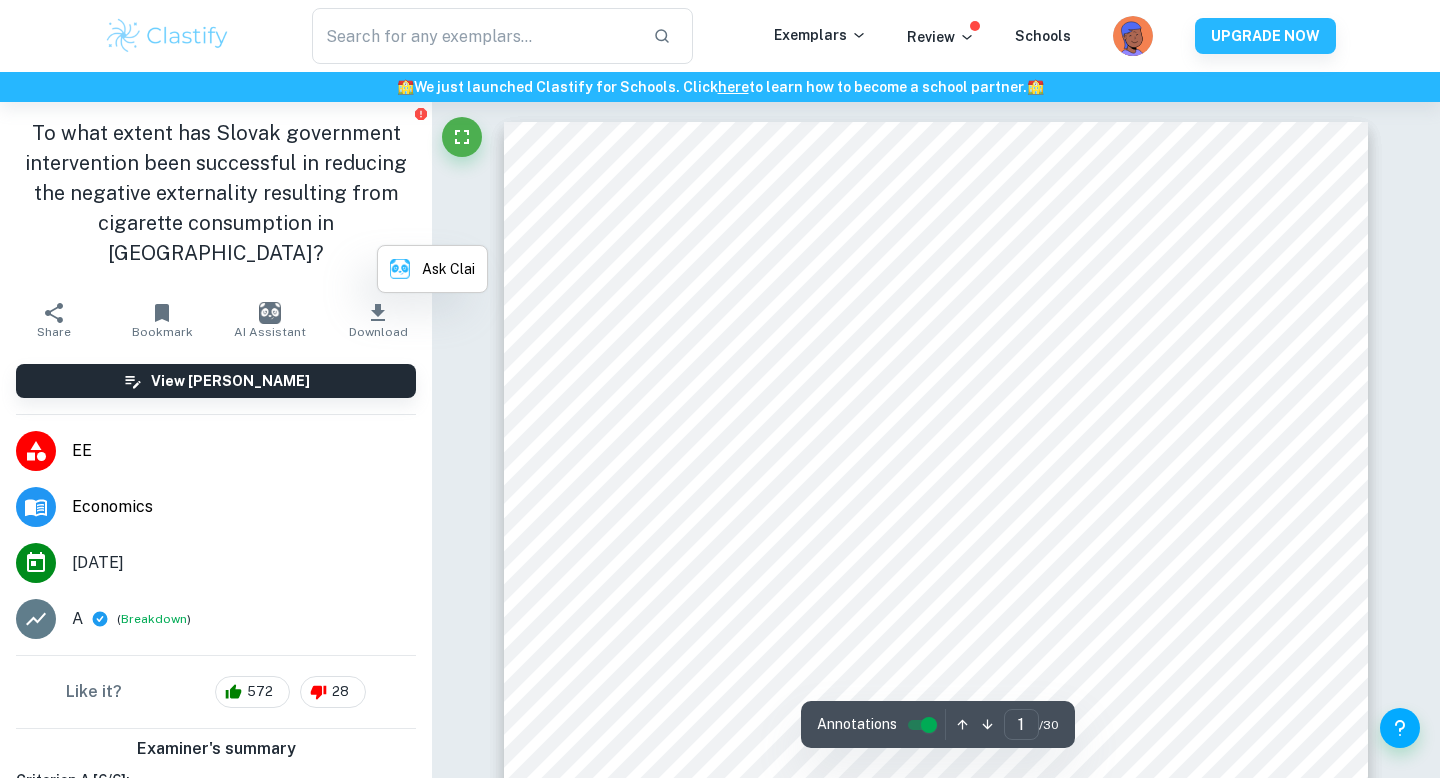 click on "To what extent has Slovak government intervention been successful in reducing the negative externality resulting from cigarette consumption in [GEOGRAPHIC_DATA]?" at bounding box center (216, 193) 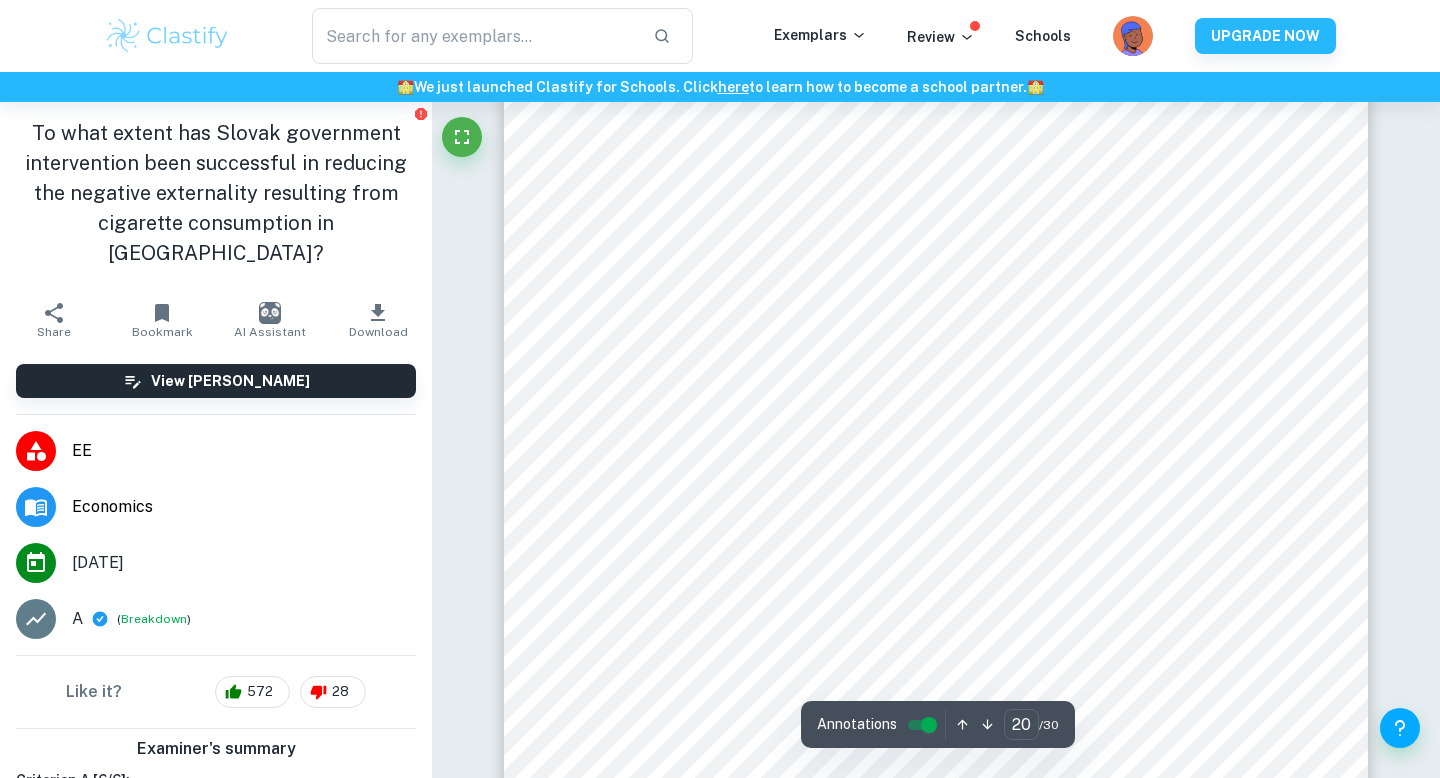 scroll, scrollTop: 21062, scrollLeft: 0, axis: vertical 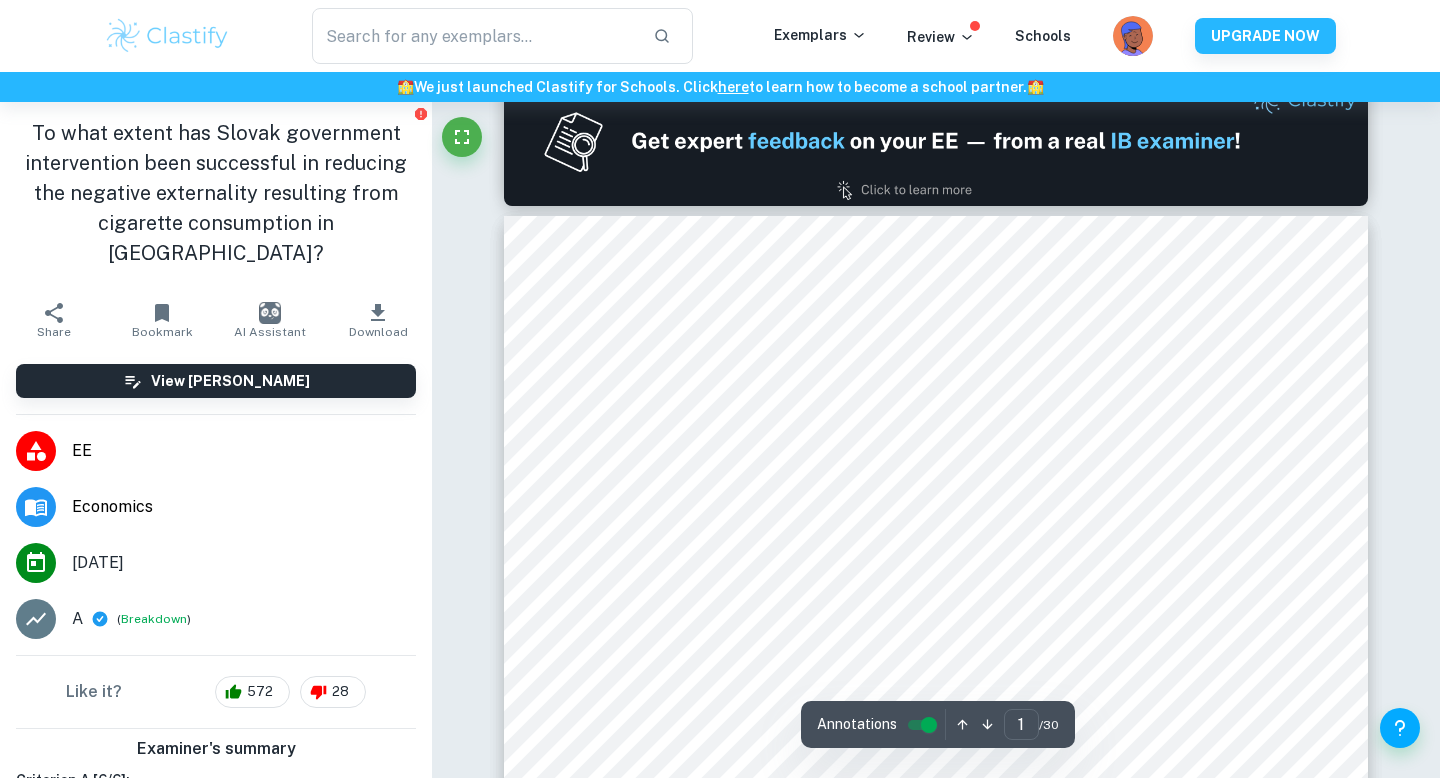 type on "2" 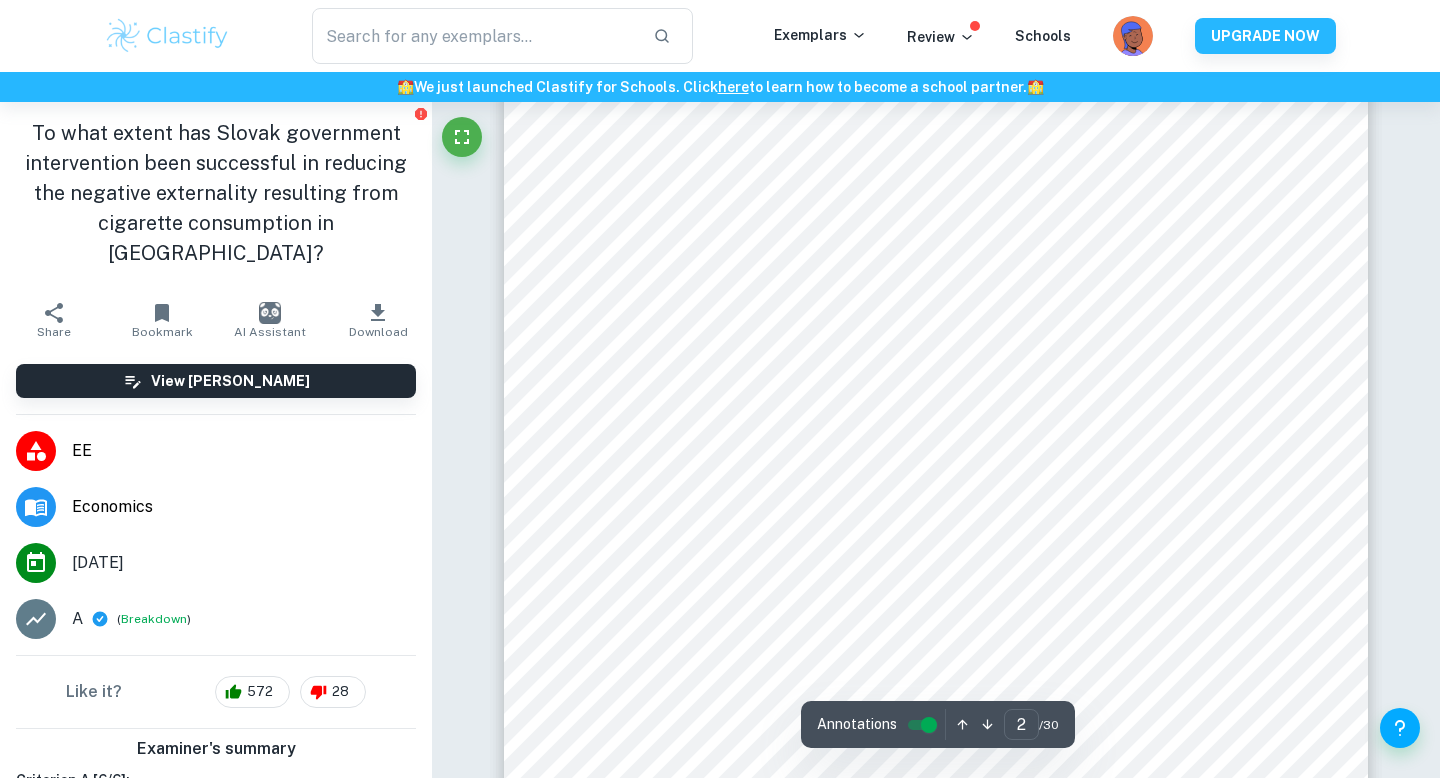 scroll, scrollTop: 1387, scrollLeft: 0, axis: vertical 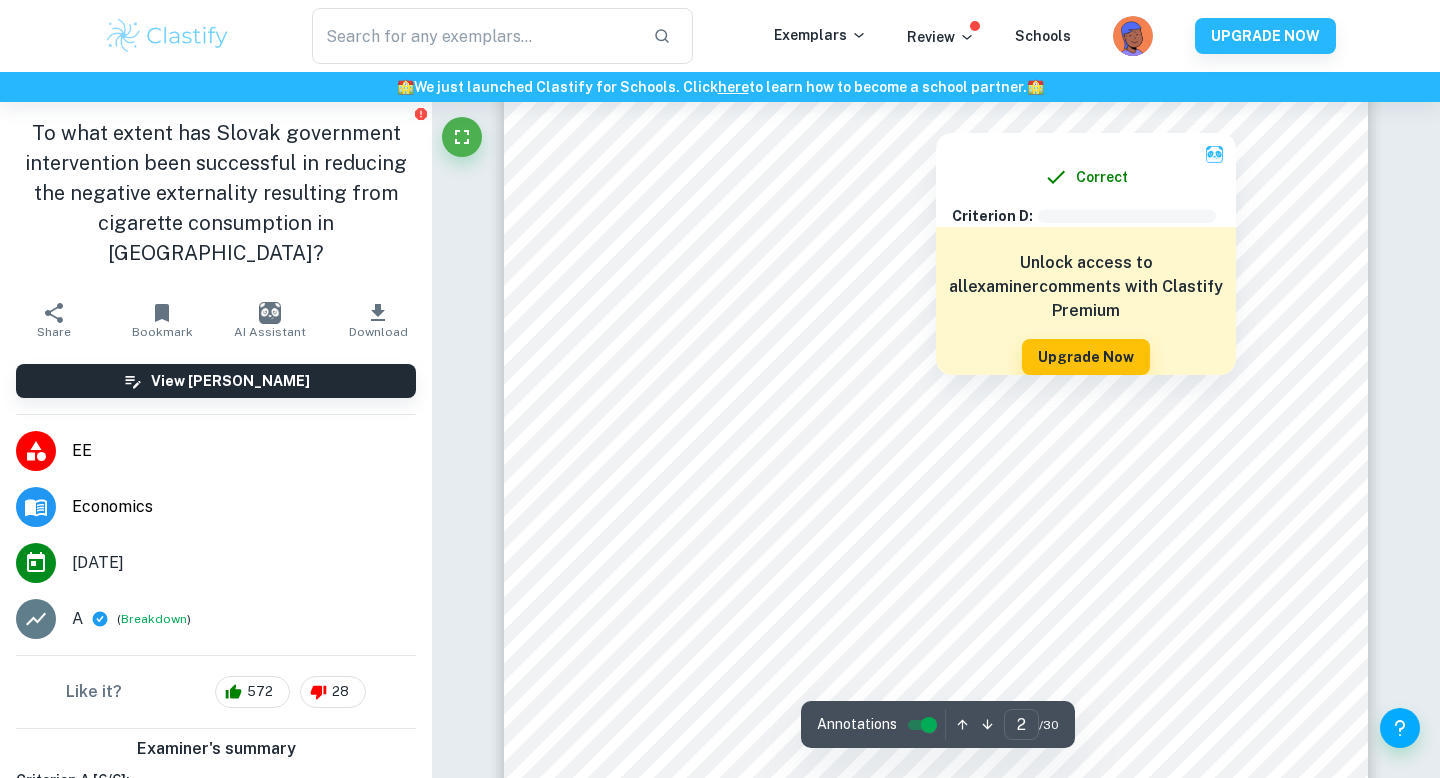 click at bounding box center (936, 117) 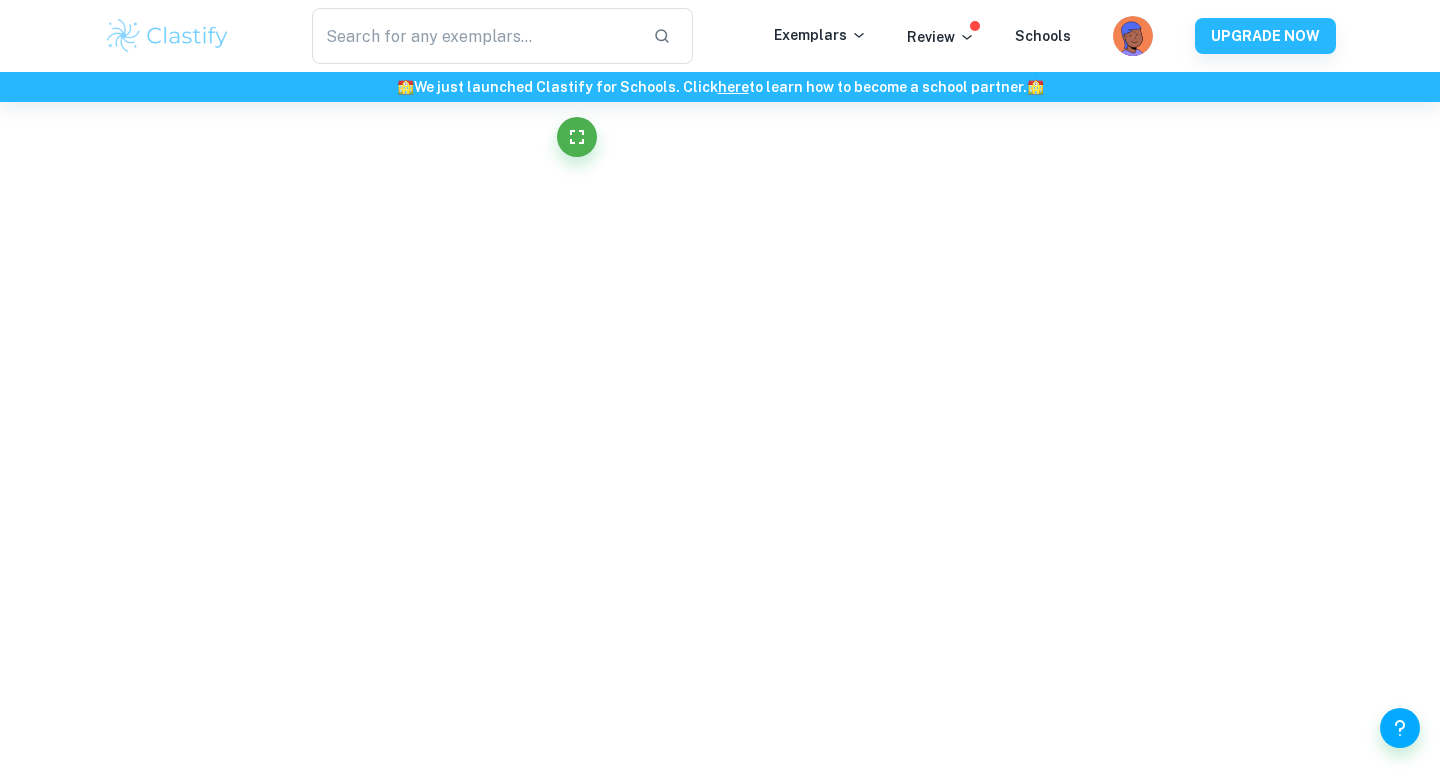 click on "We value your privacy We use cookies to enhance your browsing experience, serve personalised ads or content, and analyse our traffic. By clicking "Accept All", you consent to our use of cookies.   Cookie Policy Customise   Reject All   Accept All   Customise Consent Preferences   We use cookies to help you navigate efficiently and perform certain functions. You will find detailed information about all cookies under each consent category below. The cookies that are categorised as "Necessary" are stored on your browser as they are essential for enabling the basic functionalities of the site. ...  Show more For more information on how Google's third-party cookies operate and handle your data, see:   Google Privacy Policy Necessary Always Active Necessary cookies are required to enable the basic features of this site, such as providing secure log-in or adjusting your consent preferences. These cookies do not store any personally identifiable data. Functional Analytics Performance Advertisement Uncategorised" at bounding box center [720, -998] 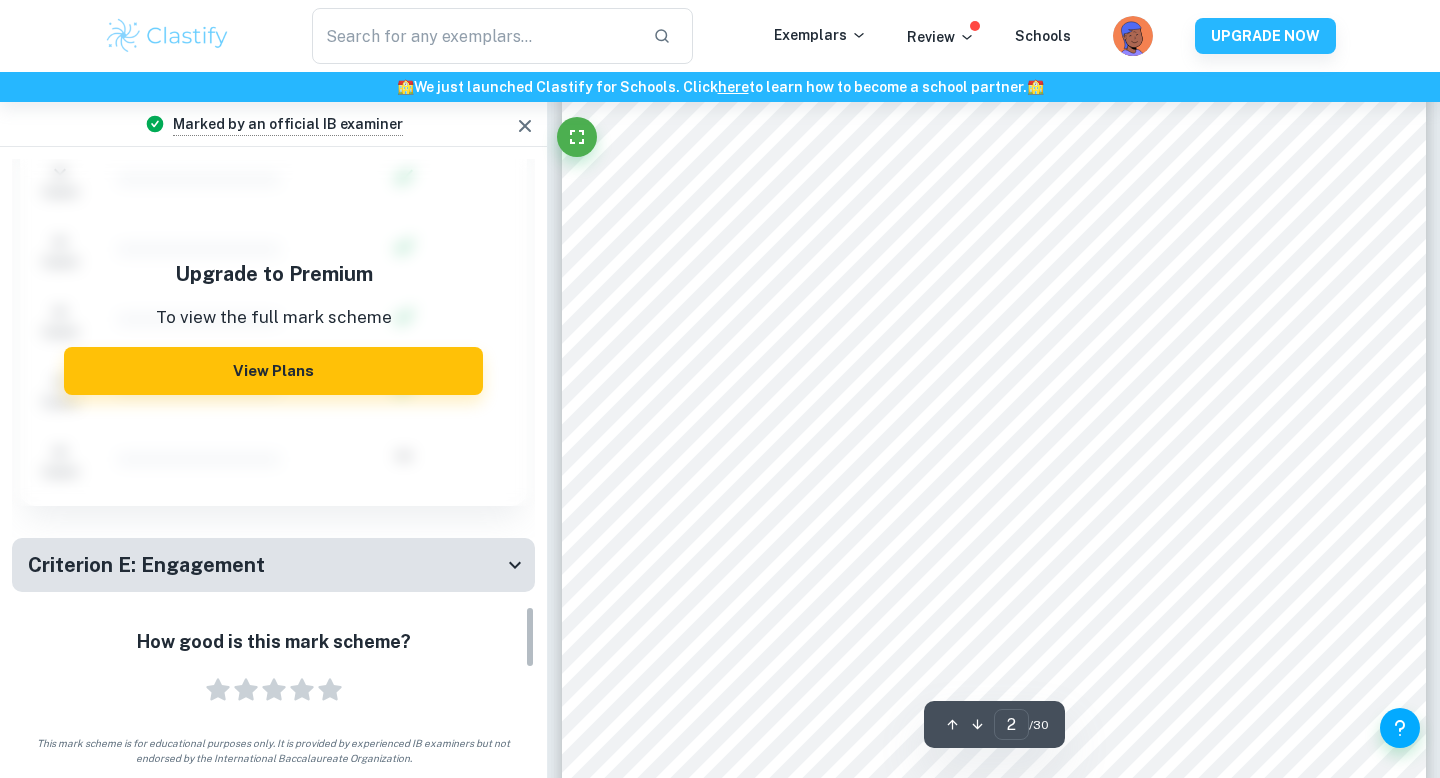 scroll, scrollTop: 4323, scrollLeft: 0, axis: vertical 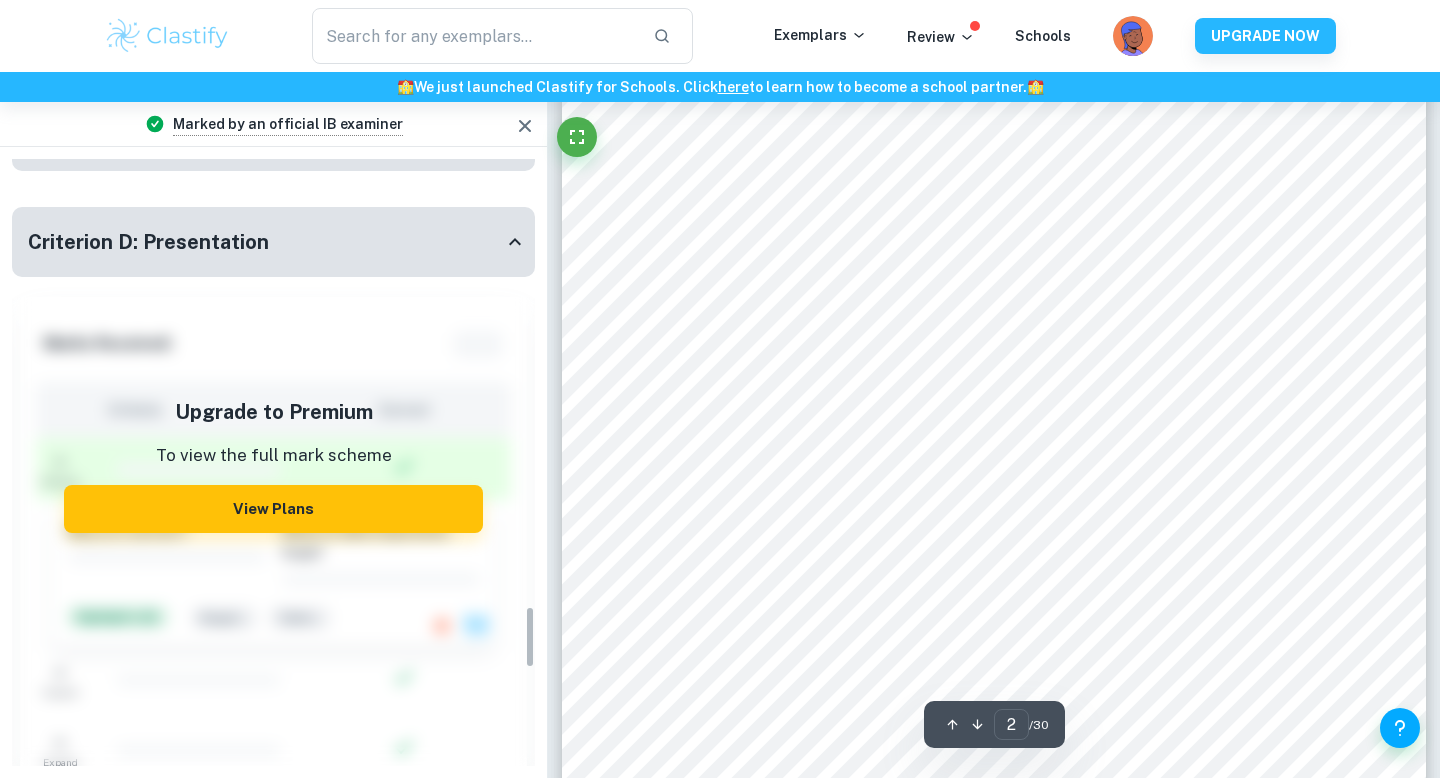 click on "Criterion D: Presentation" at bounding box center [265, 242] 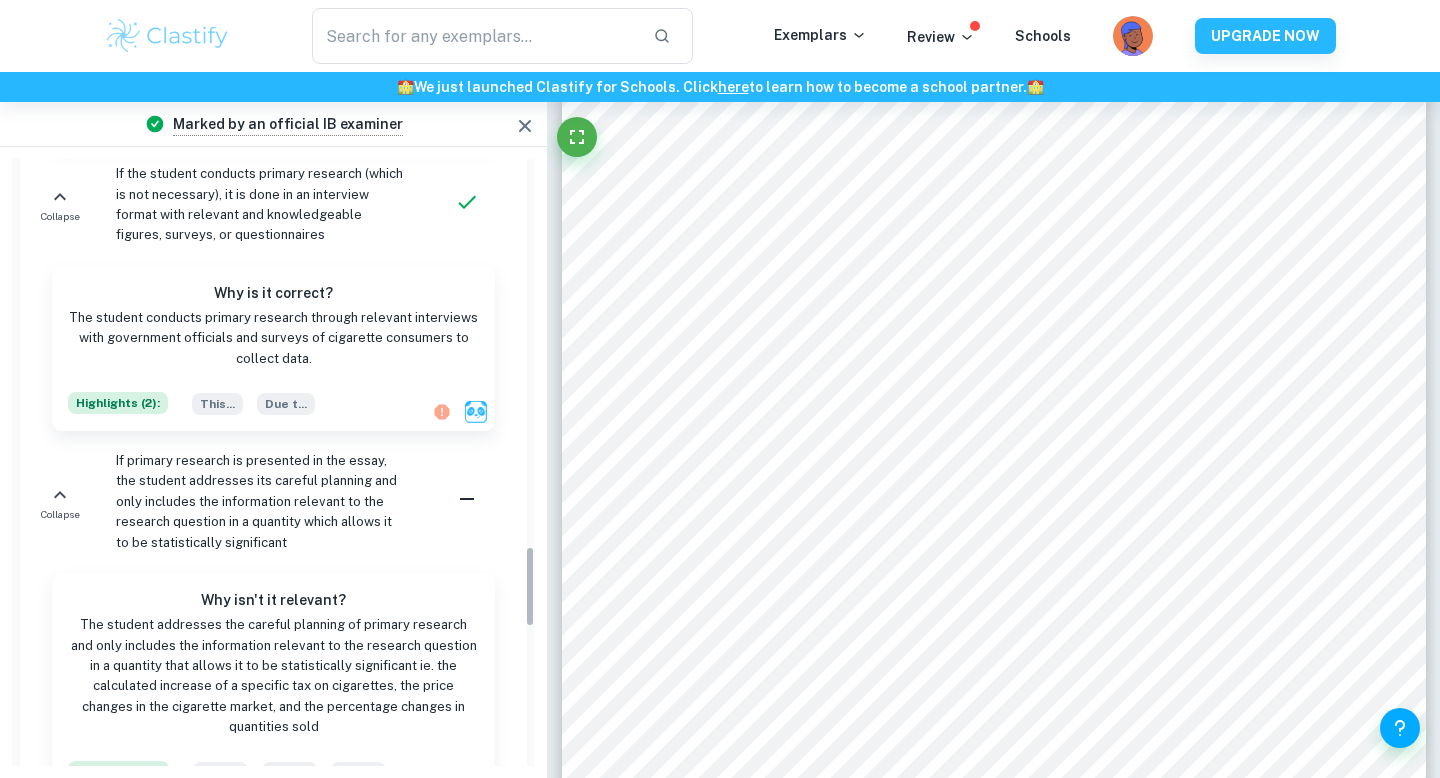 scroll, scrollTop: 2782, scrollLeft: 0, axis: vertical 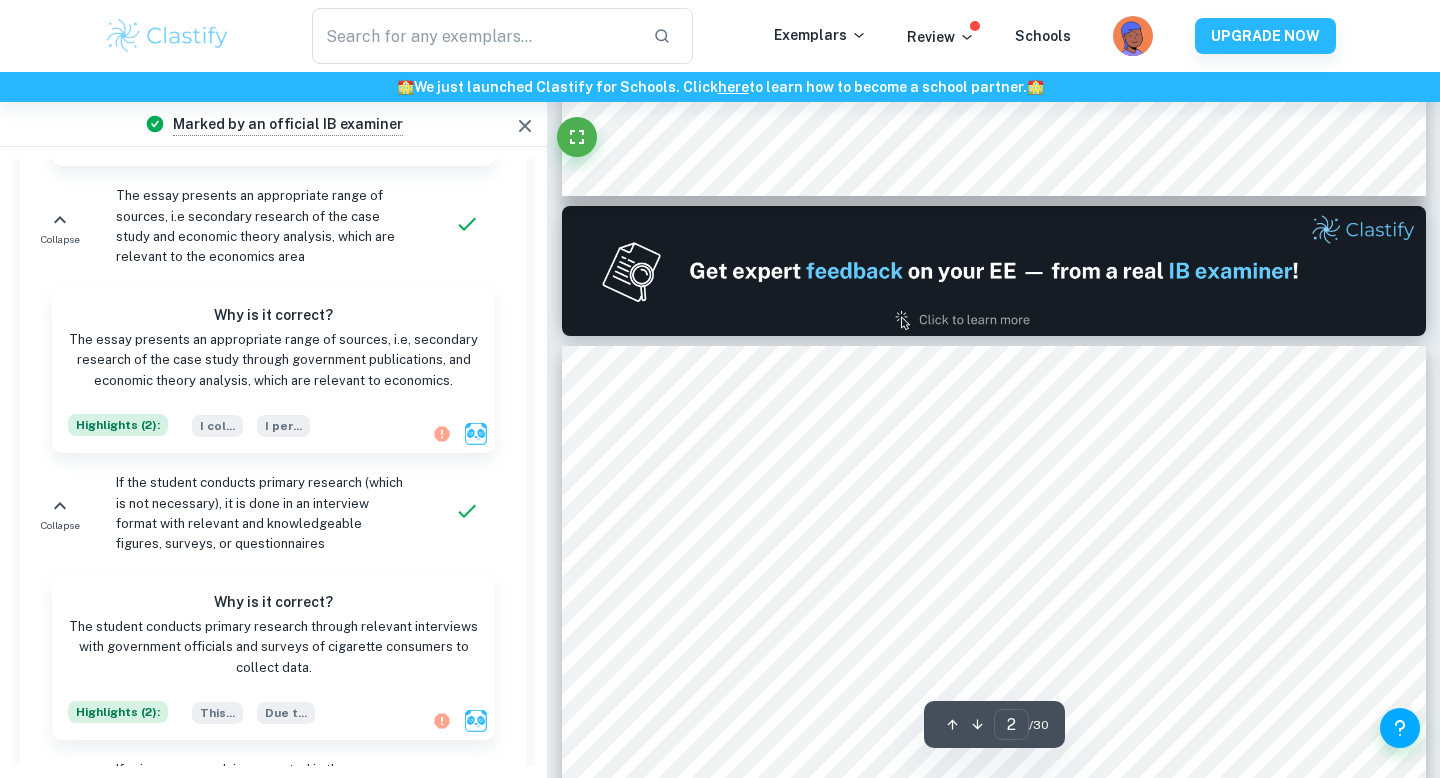 click 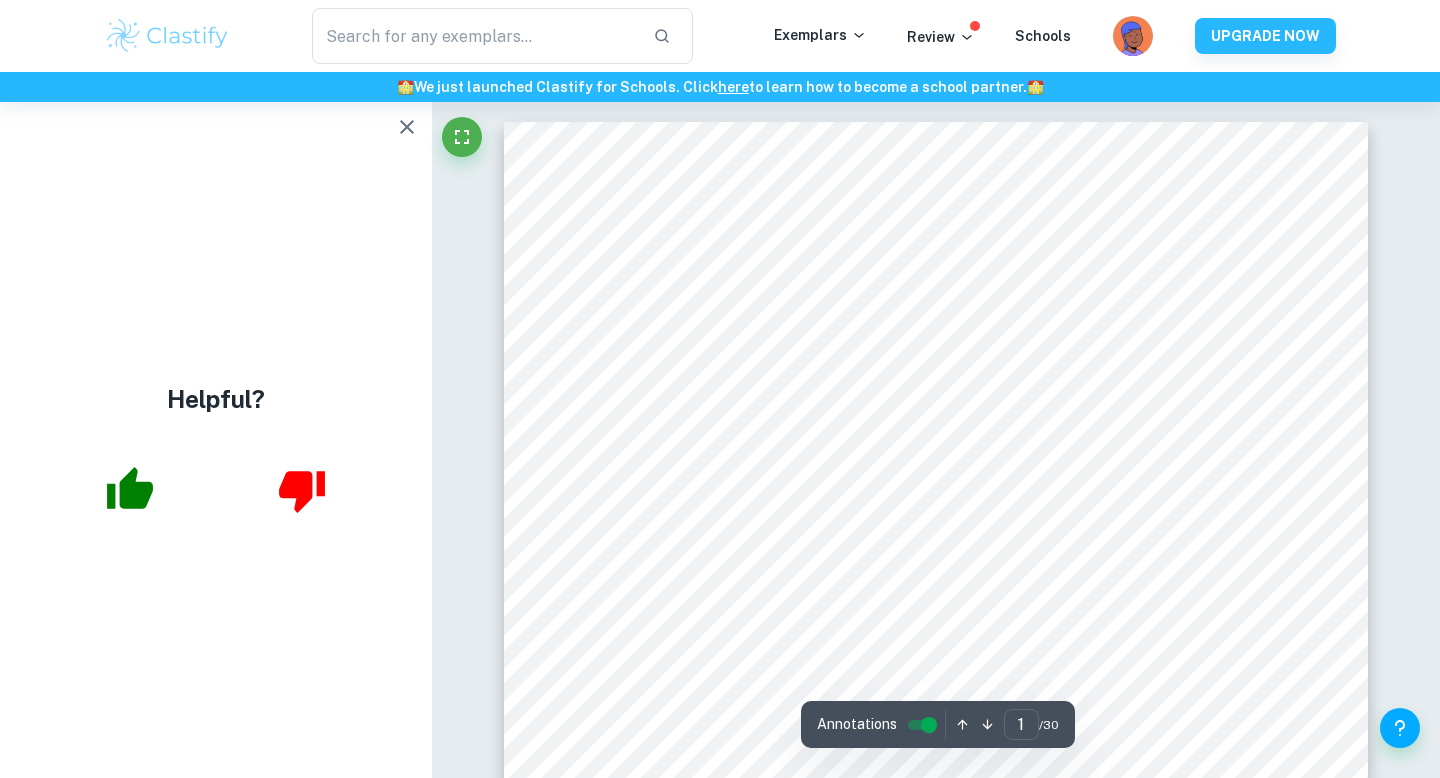 scroll, scrollTop: 1189, scrollLeft: 0, axis: vertical 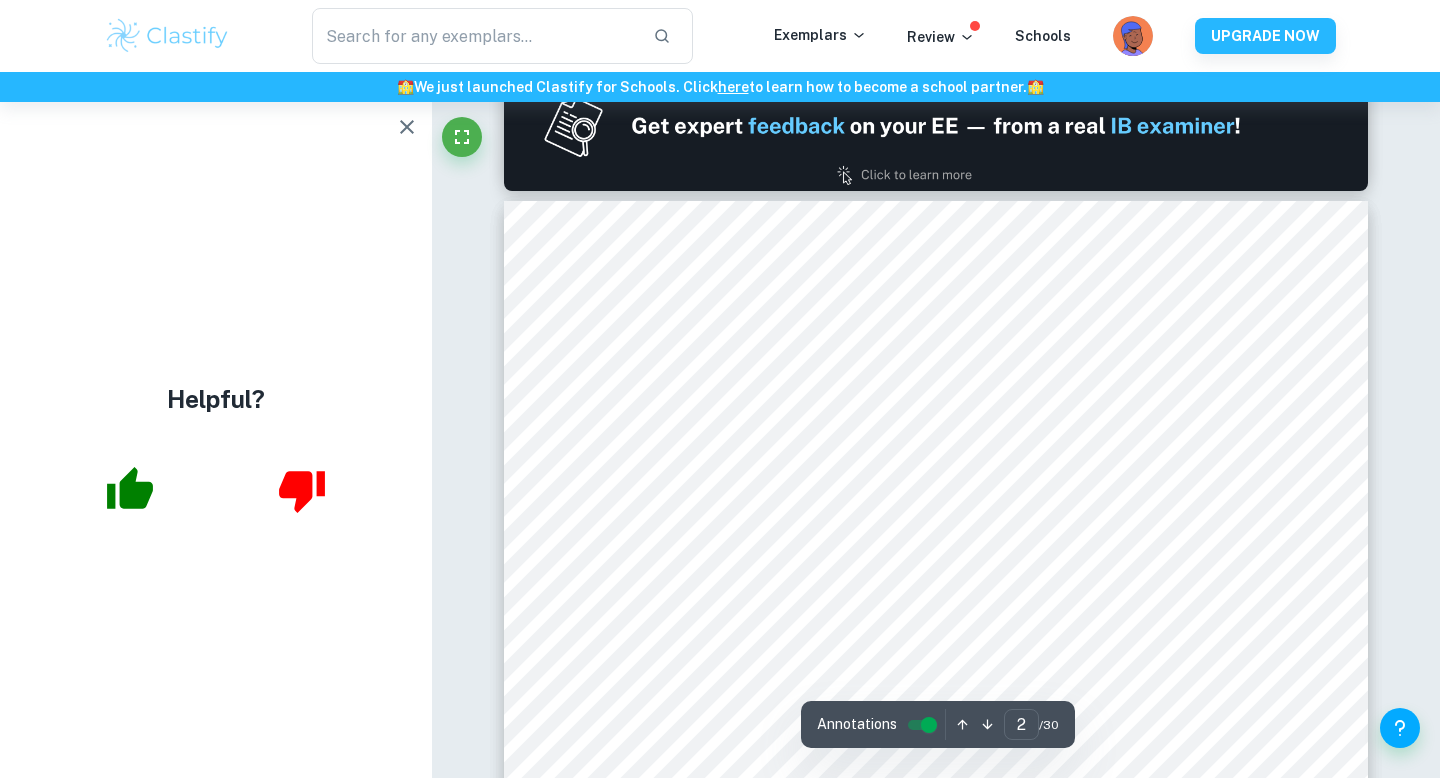 click at bounding box center [407, 127] 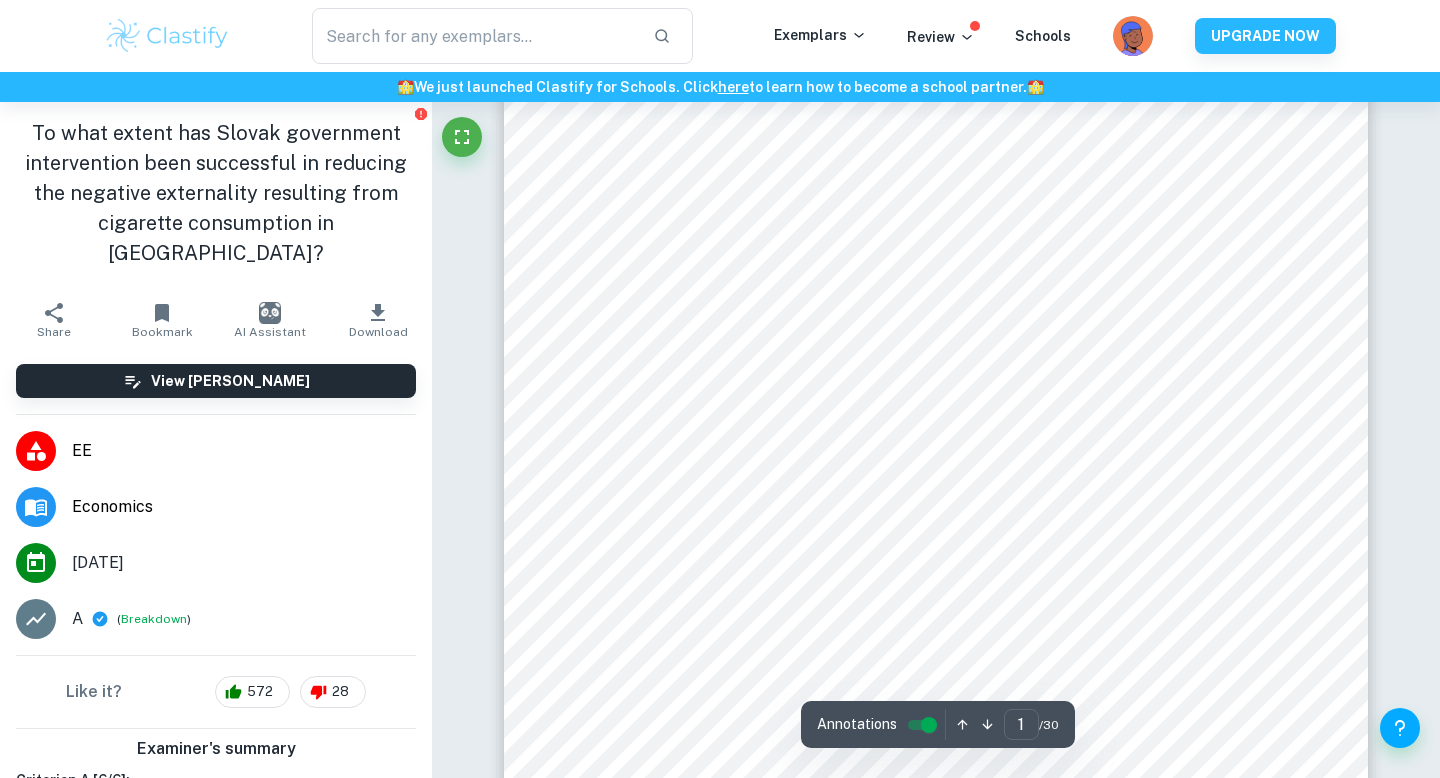 scroll, scrollTop: 0, scrollLeft: 0, axis: both 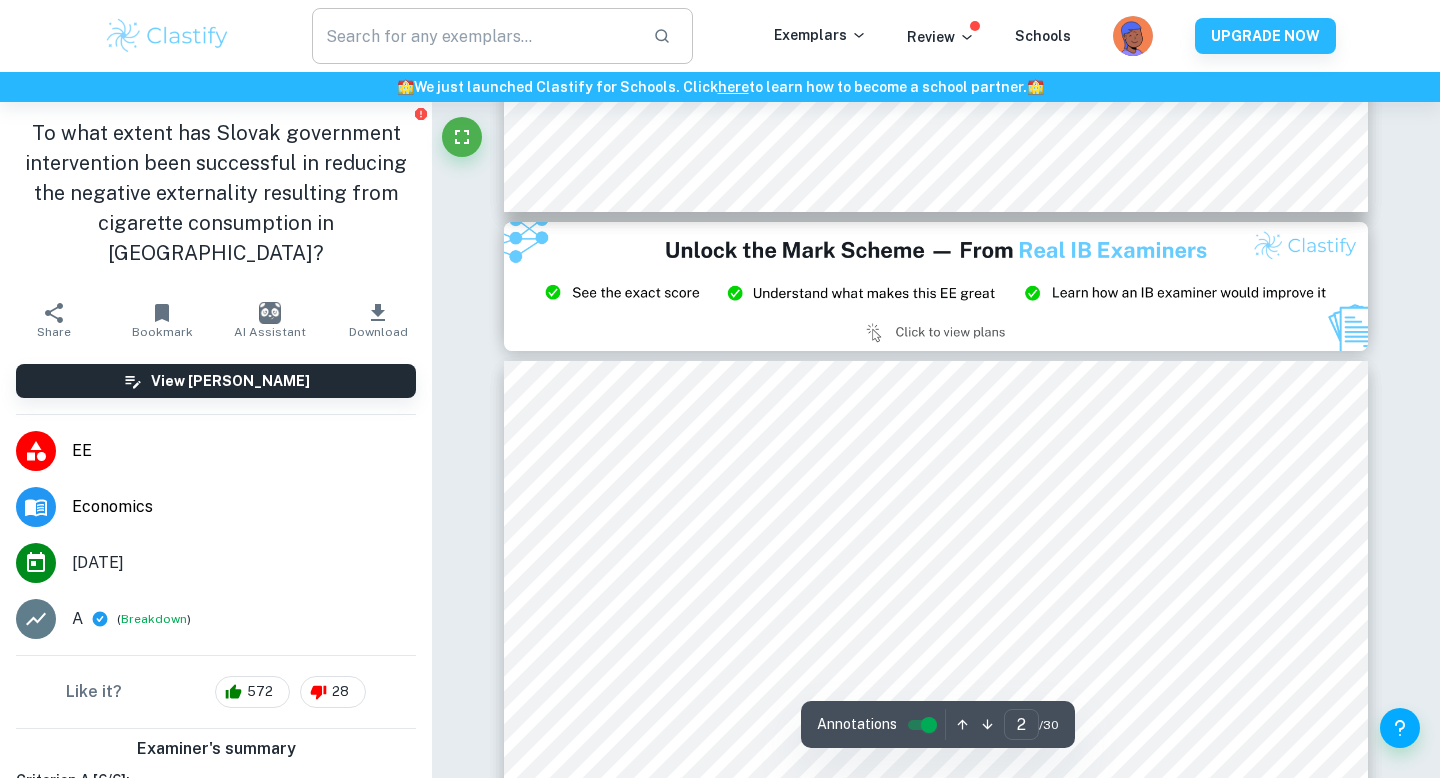 type on "3" 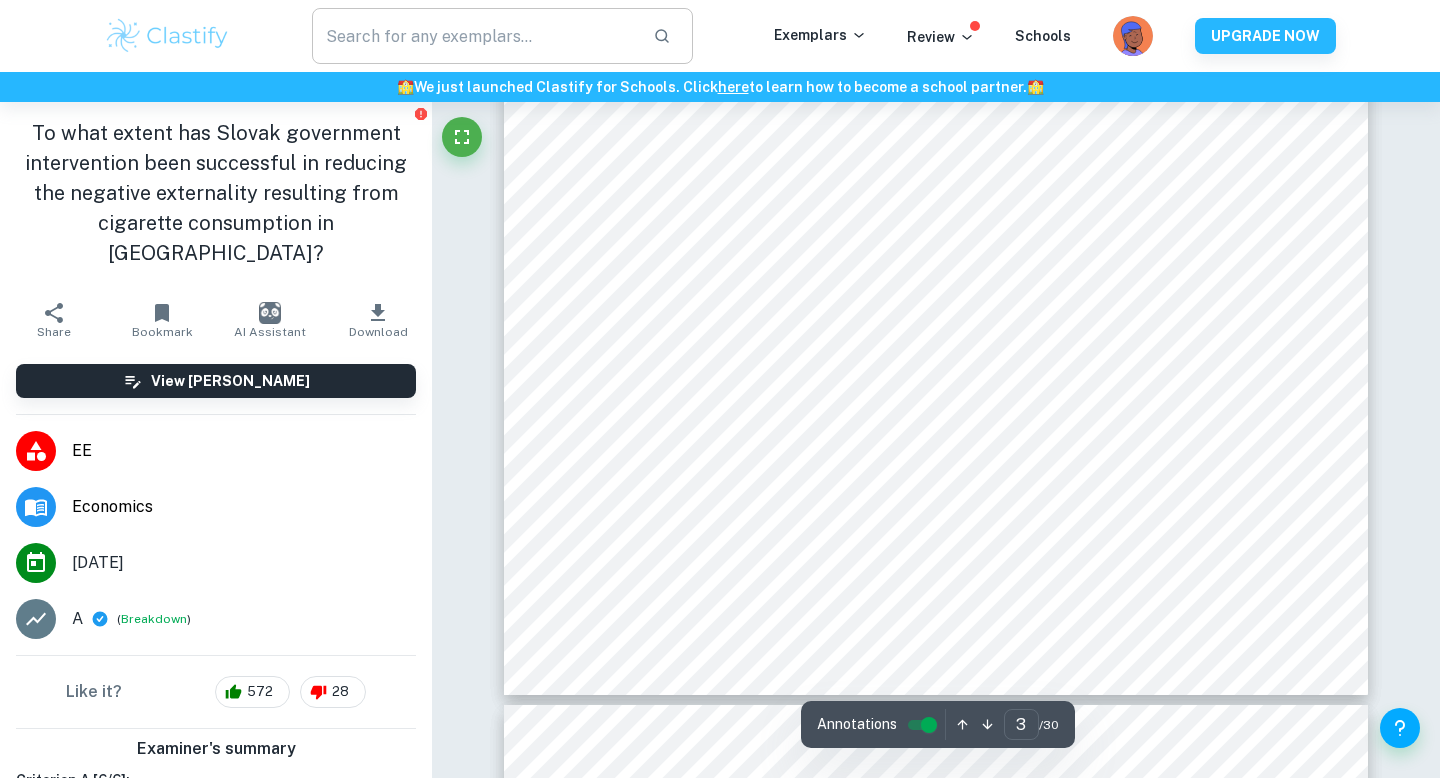 scroll, scrollTop: 3082, scrollLeft: 0, axis: vertical 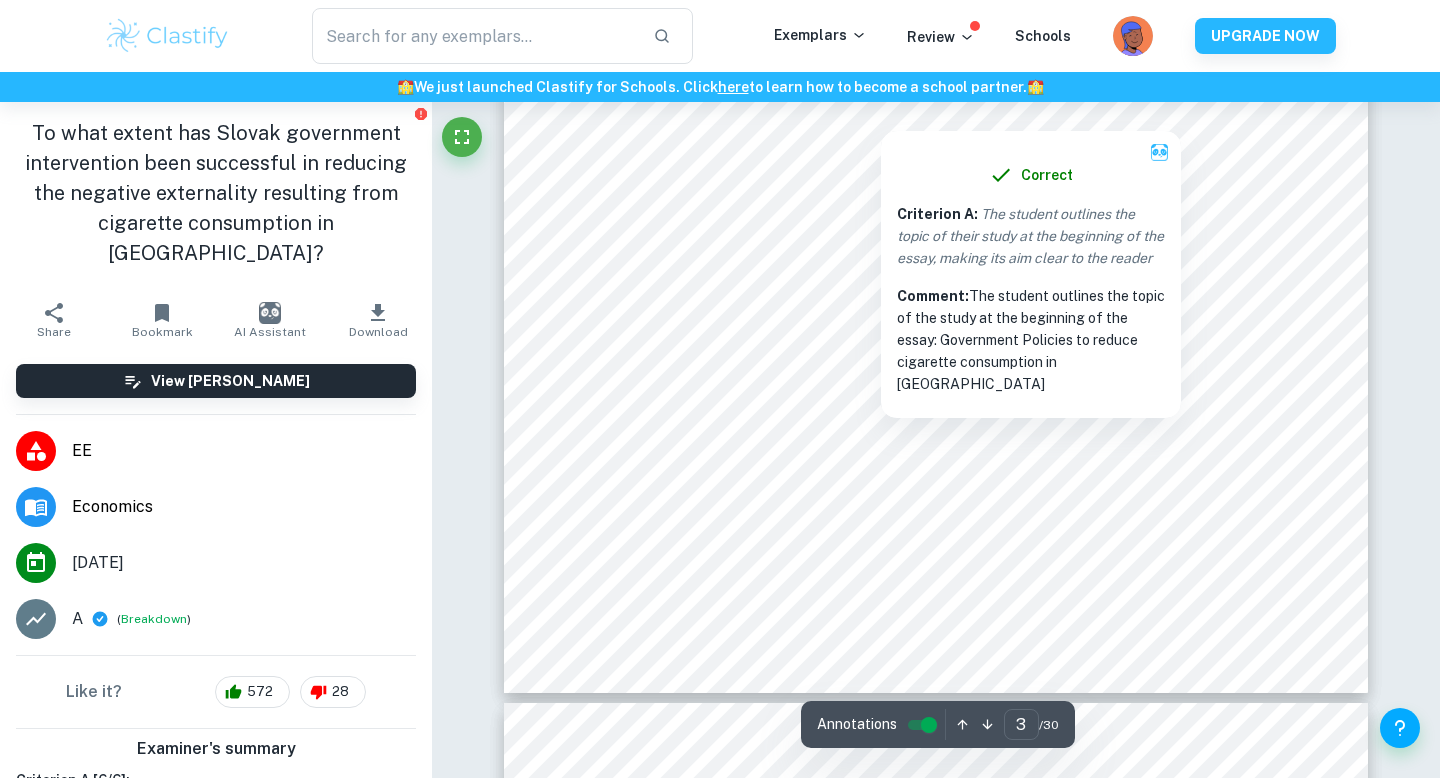 click on "The student outlines the topic of their study at the beginning of the essay, making its aim clear to the reader" at bounding box center [1030, 236] 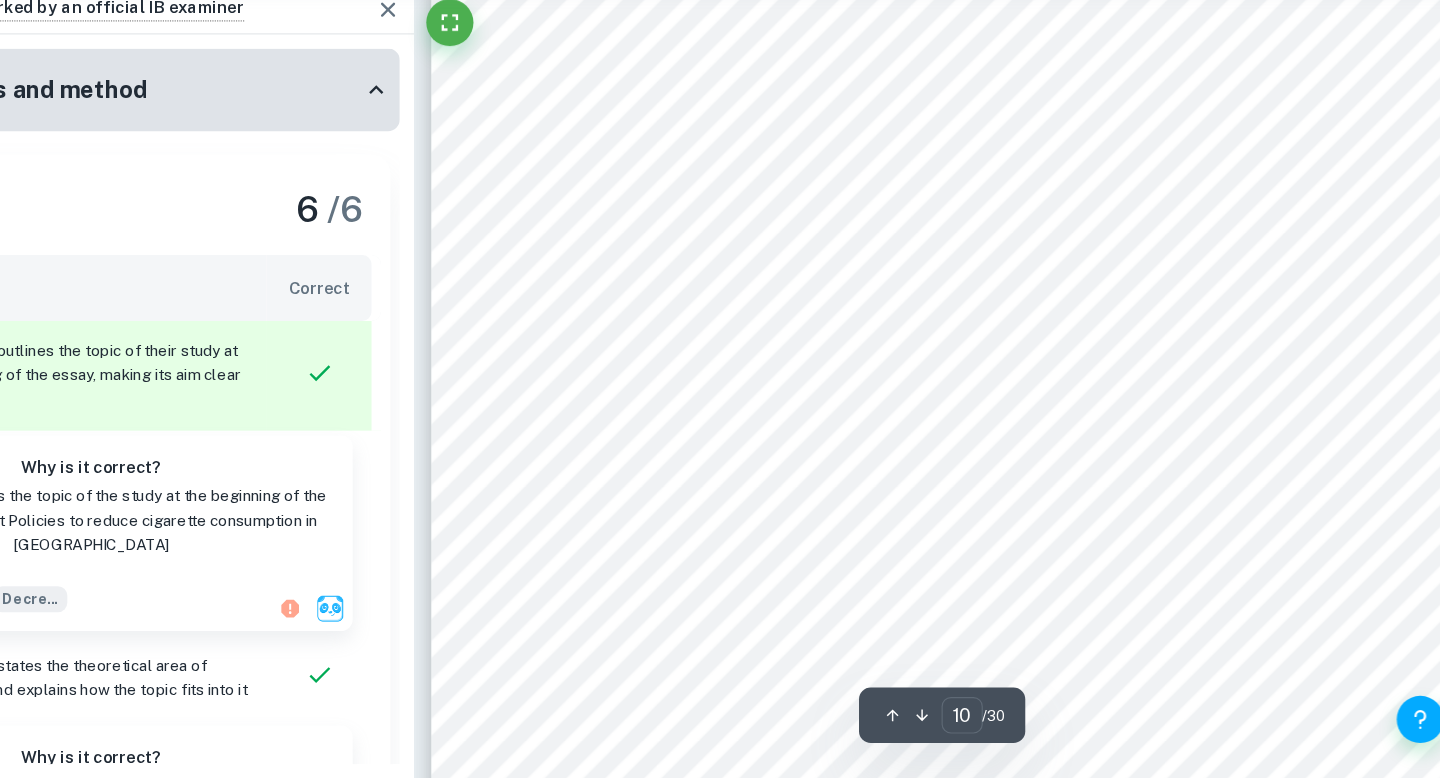 scroll, scrollTop: 11234, scrollLeft: 0, axis: vertical 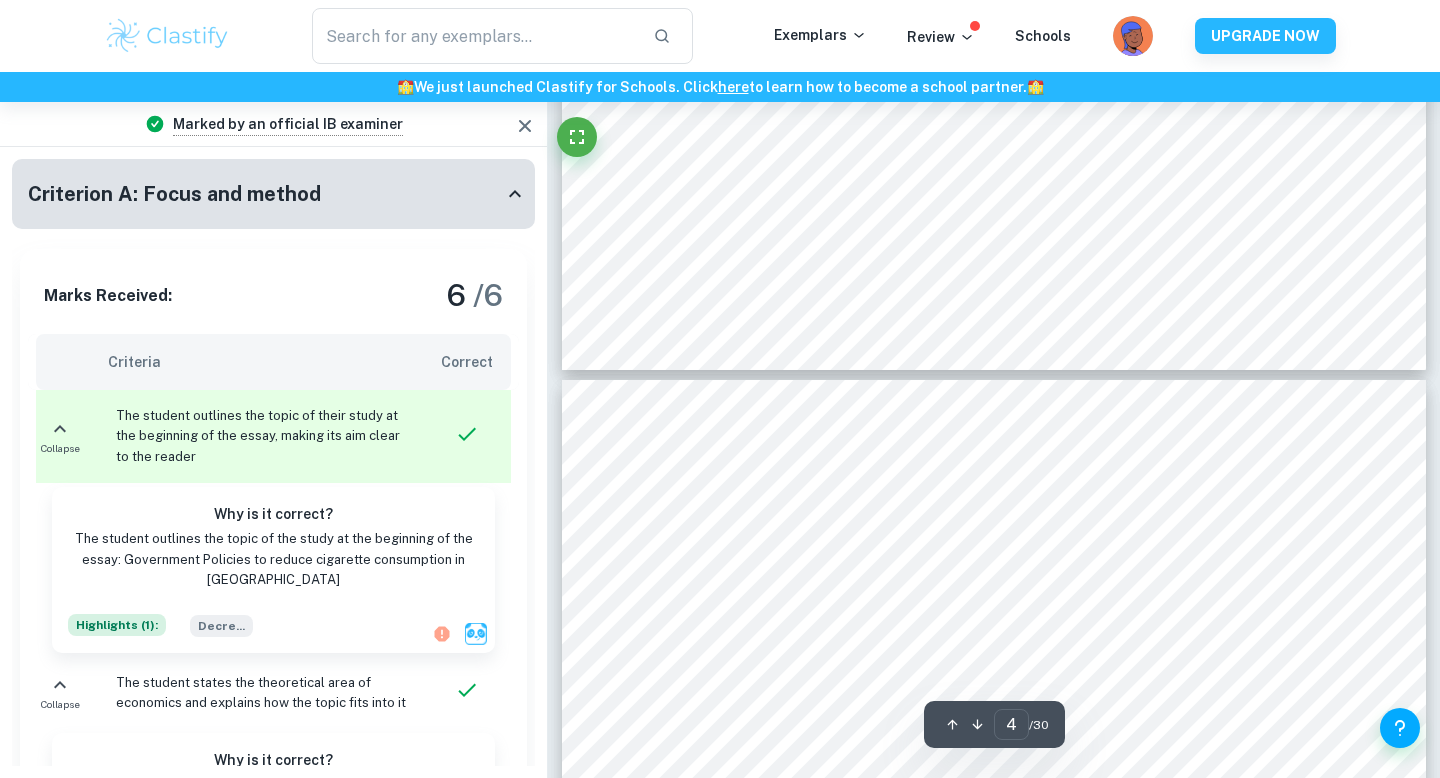 type on "3" 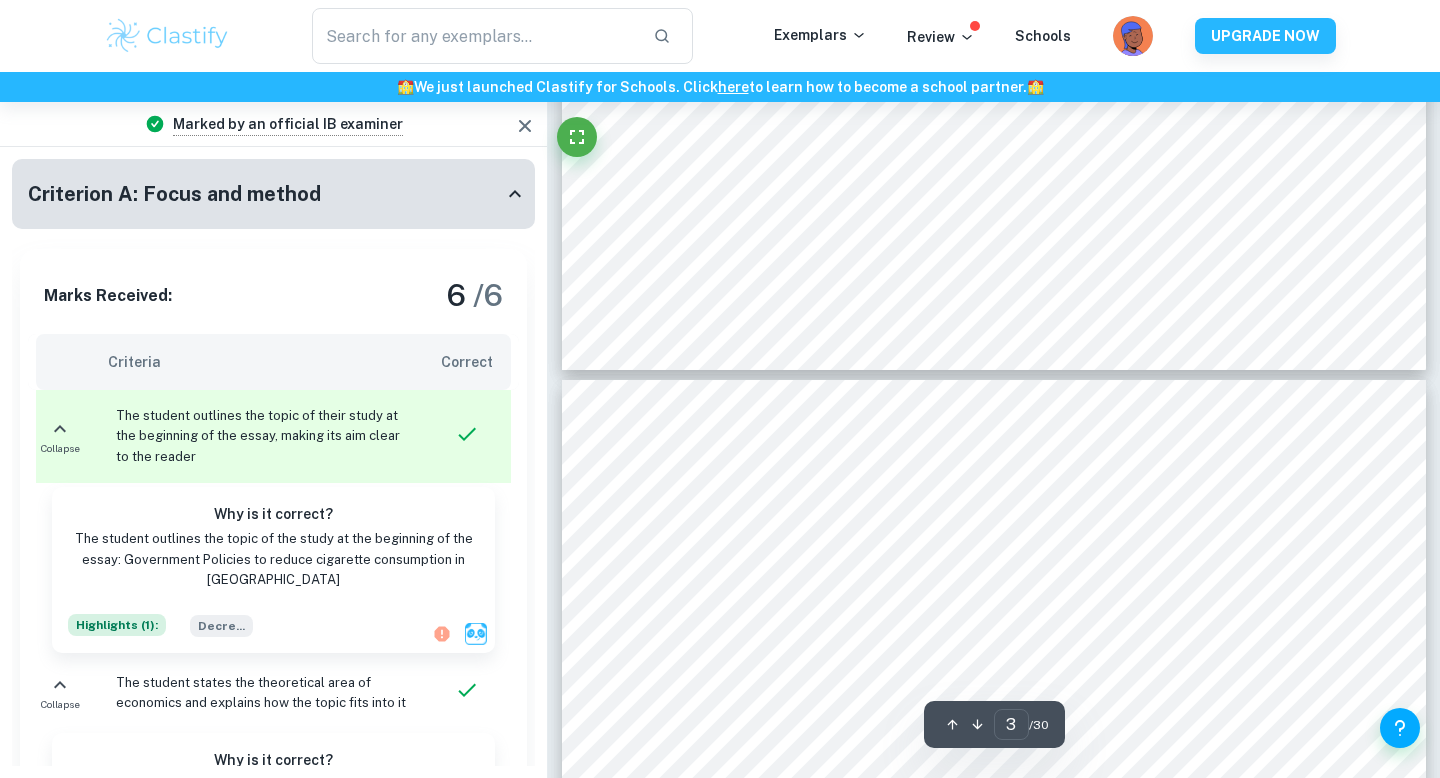 scroll, scrollTop: 3067, scrollLeft: 0, axis: vertical 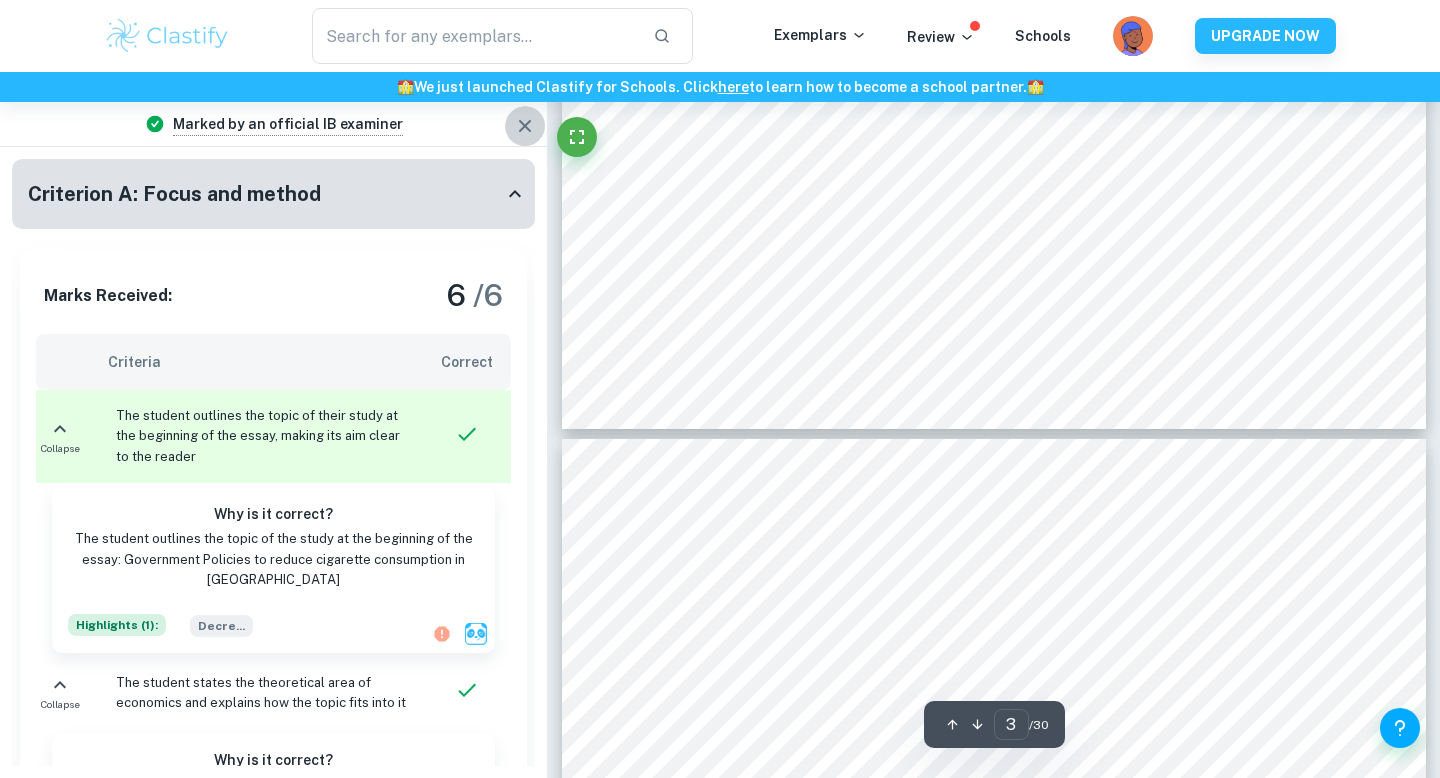 click 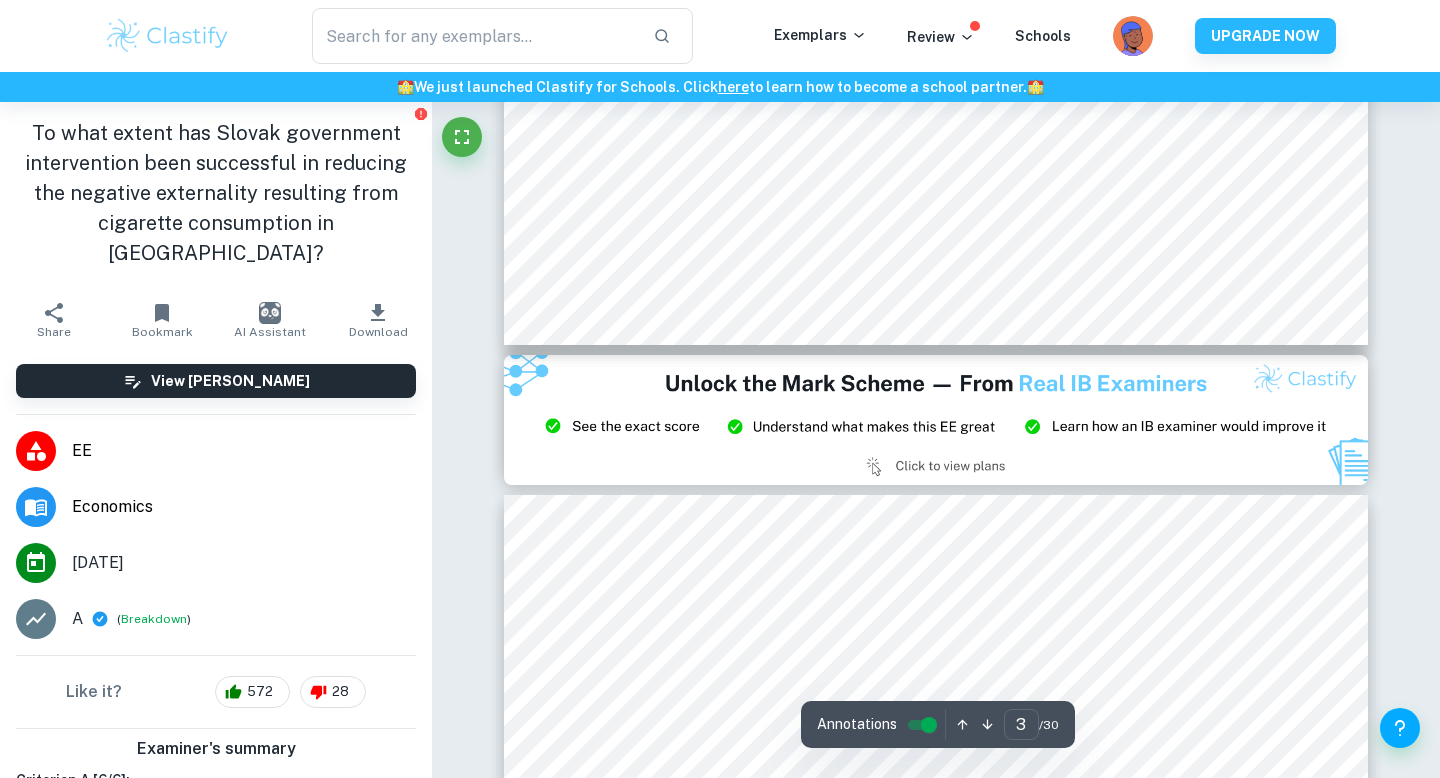 type on "2" 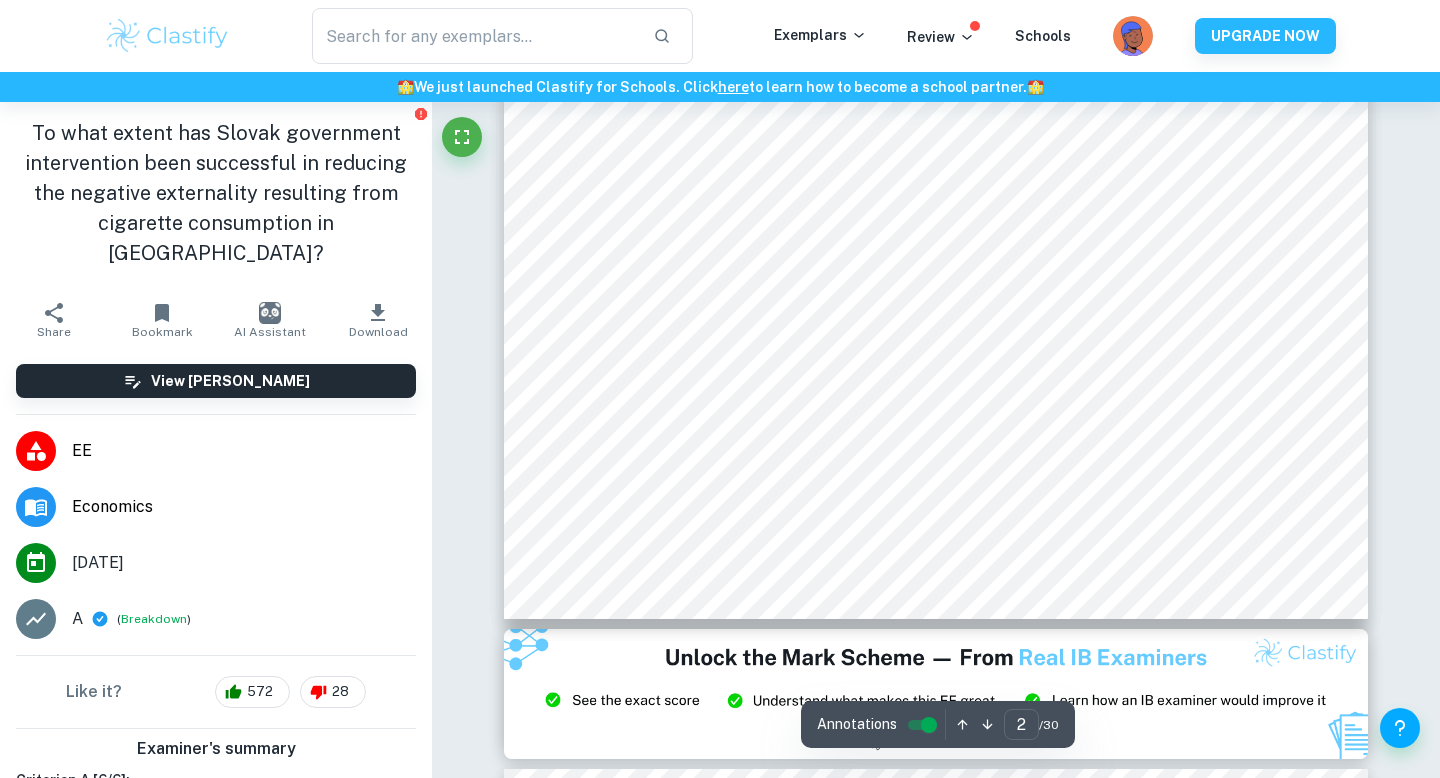 scroll, scrollTop: 1665, scrollLeft: 0, axis: vertical 